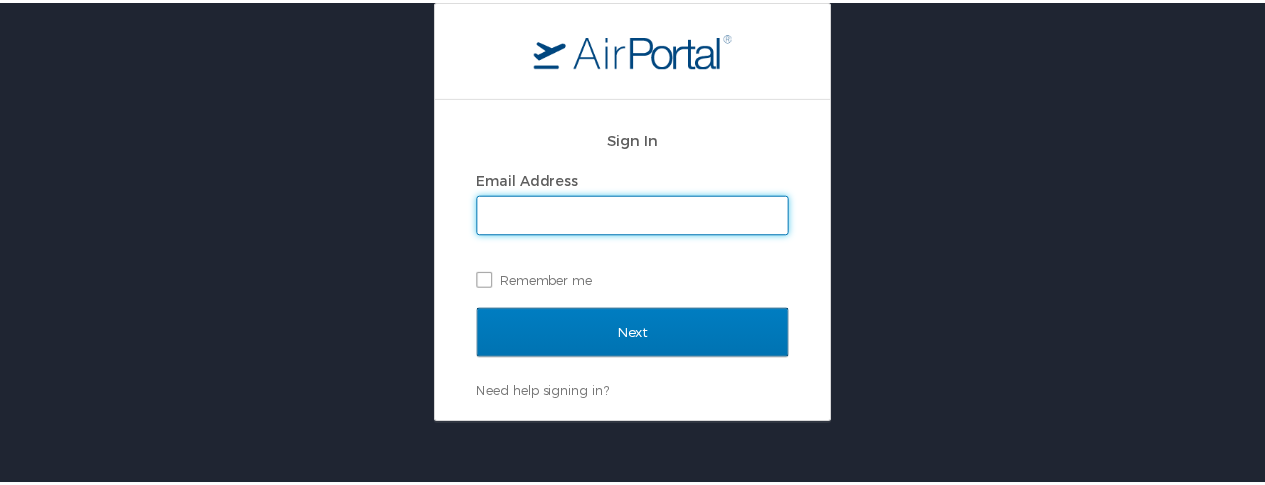 scroll, scrollTop: 0, scrollLeft: 0, axis: both 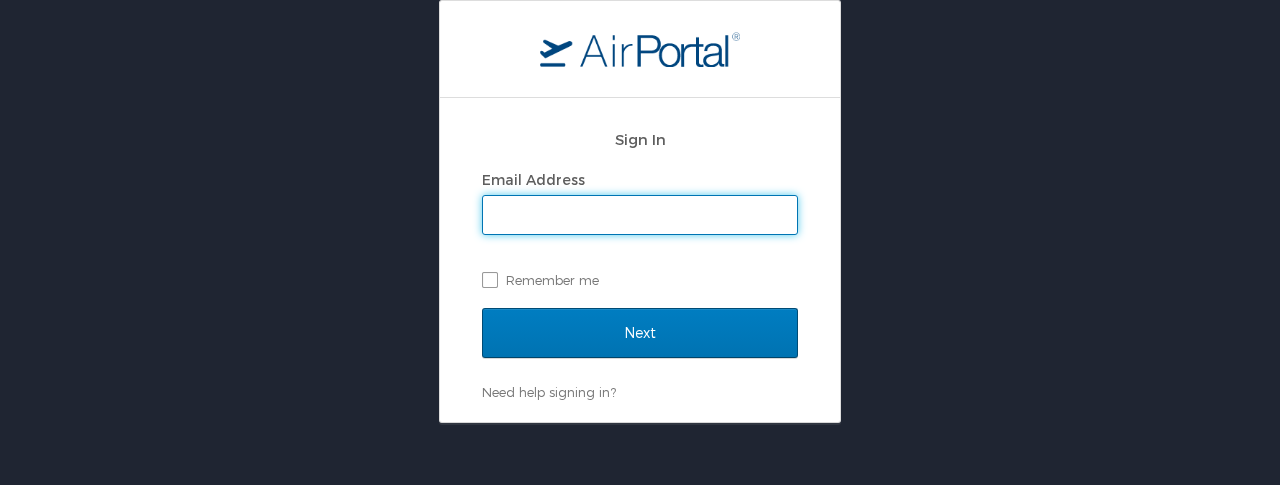 click on "Email Address" at bounding box center (640, 215) 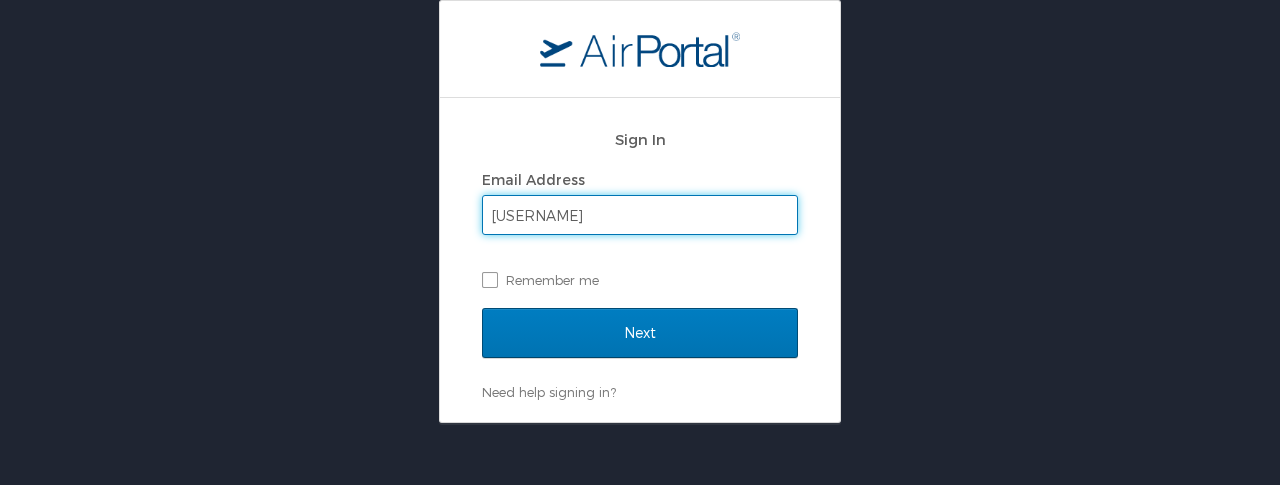 type on "J" 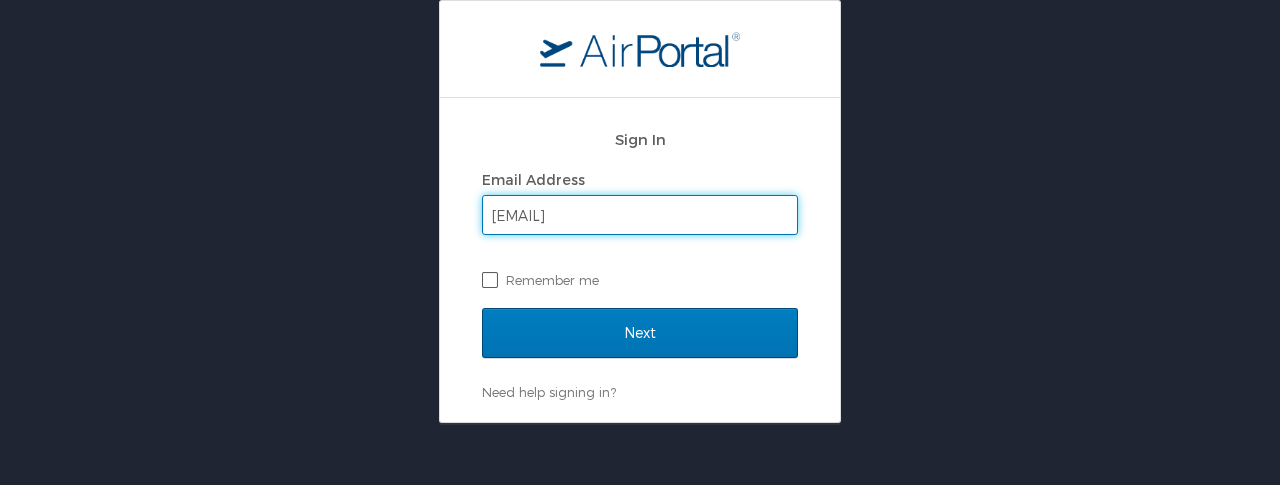 type on "[USERNAME]@example.com" 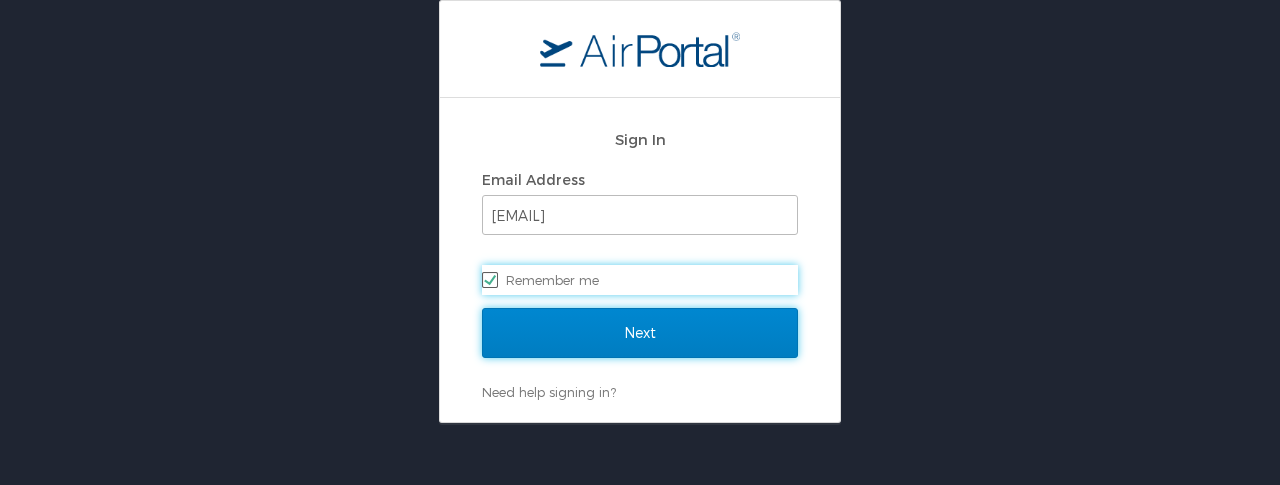 click on "Next" at bounding box center [640, 333] 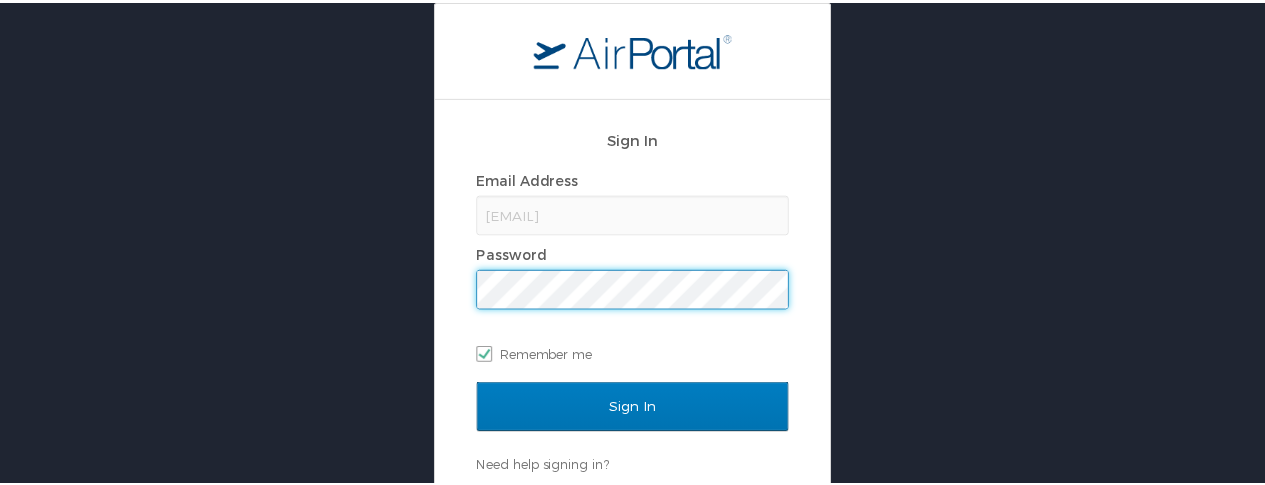 scroll, scrollTop: 0, scrollLeft: 0, axis: both 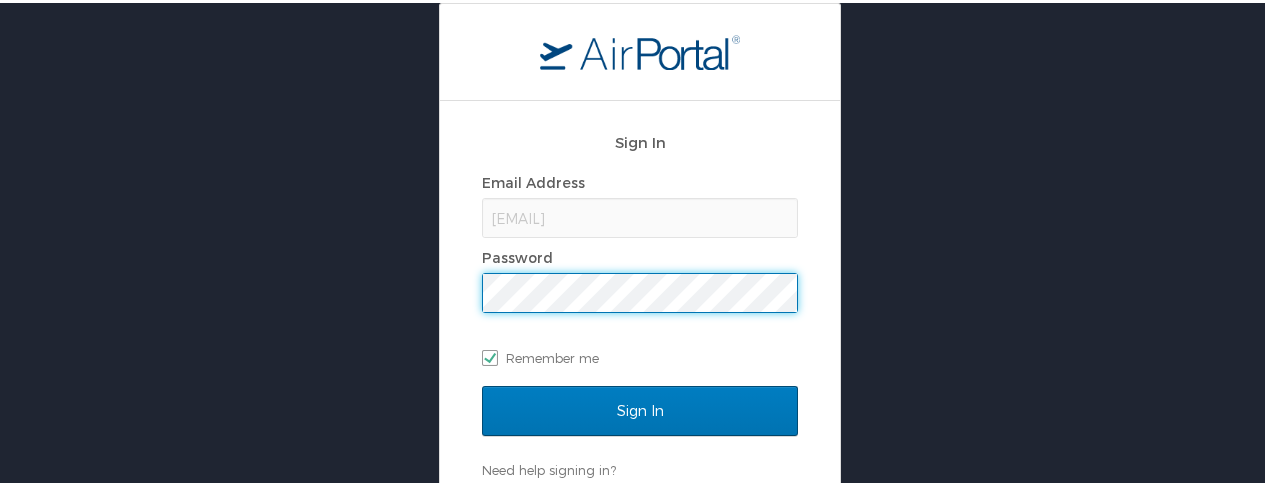 click on "Sign In" at bounding box center [640, 408] 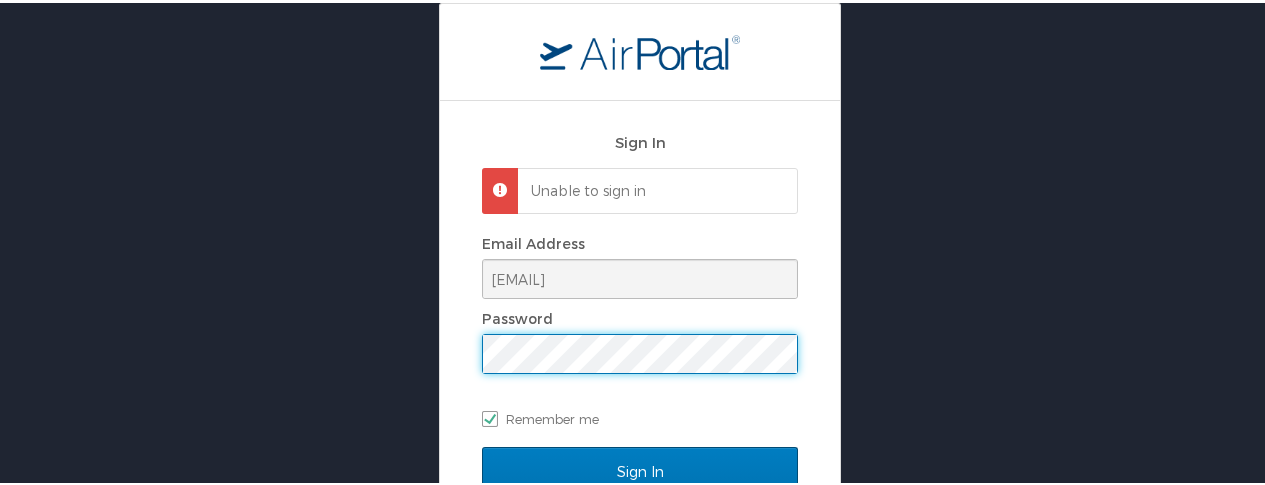 click on "Sign In" at bounding box center [640, 469] 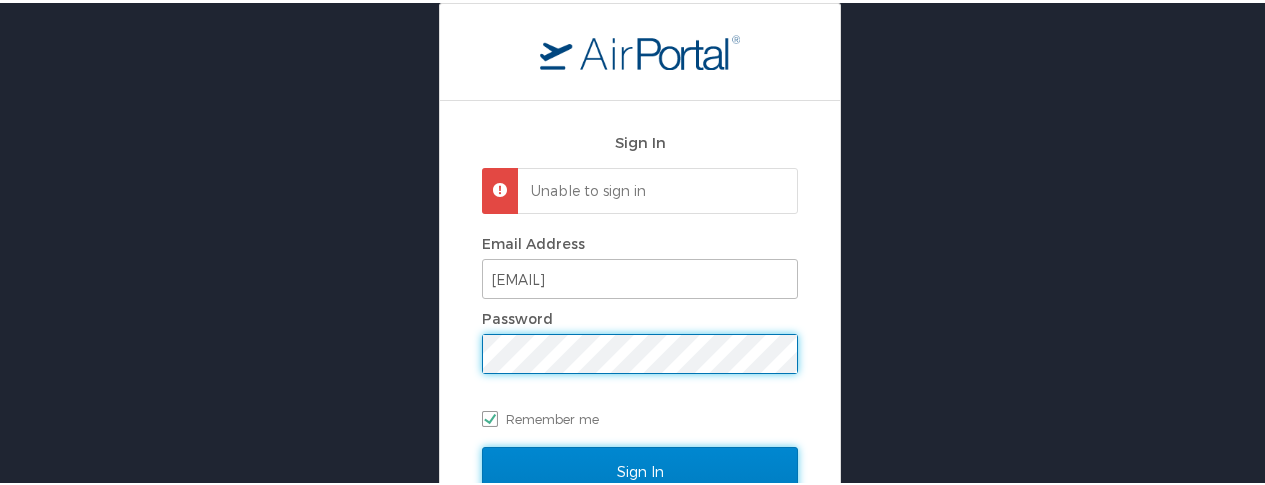 click on "Sign In" at bounding box center (640, 469) 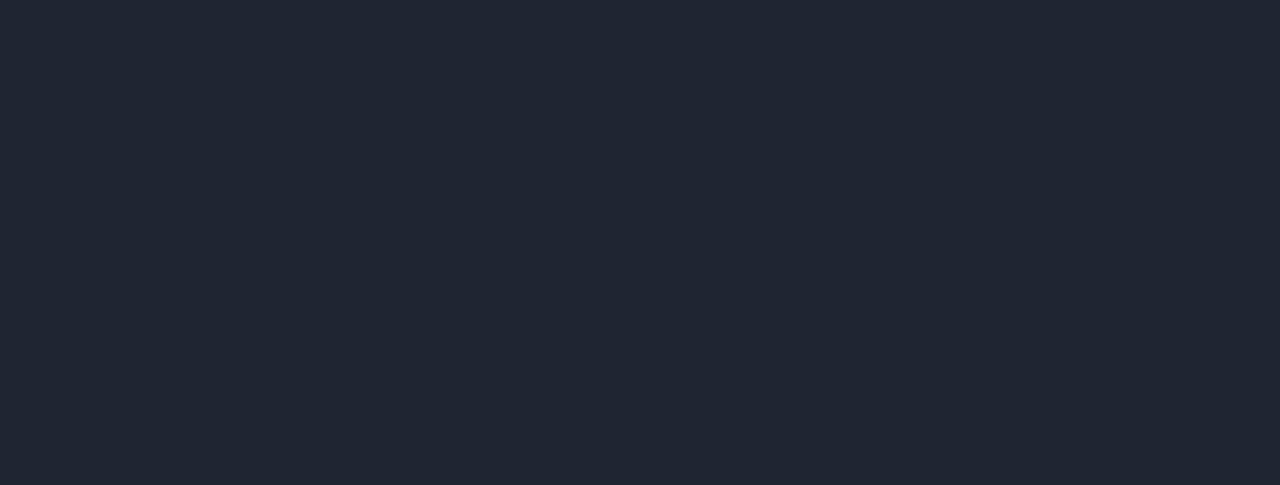 scroll, scrollTop: 0, scrollLeft: 0, axis: both 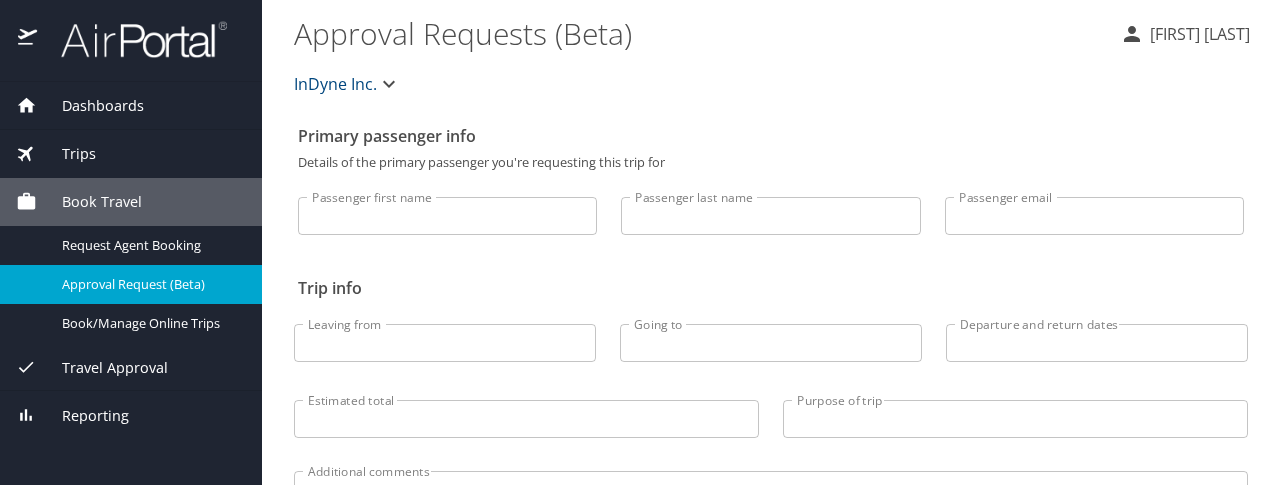 click on "Passenger first name" at bounding box center [447, 216] 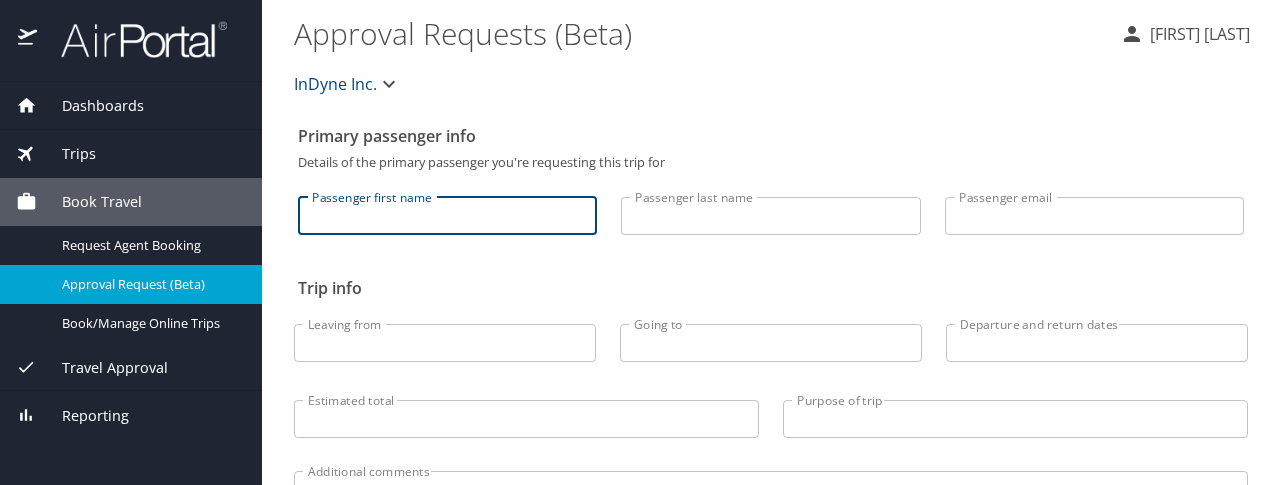 scroll, scrollTop: 100, scrollLeft: 0, axis: vertical 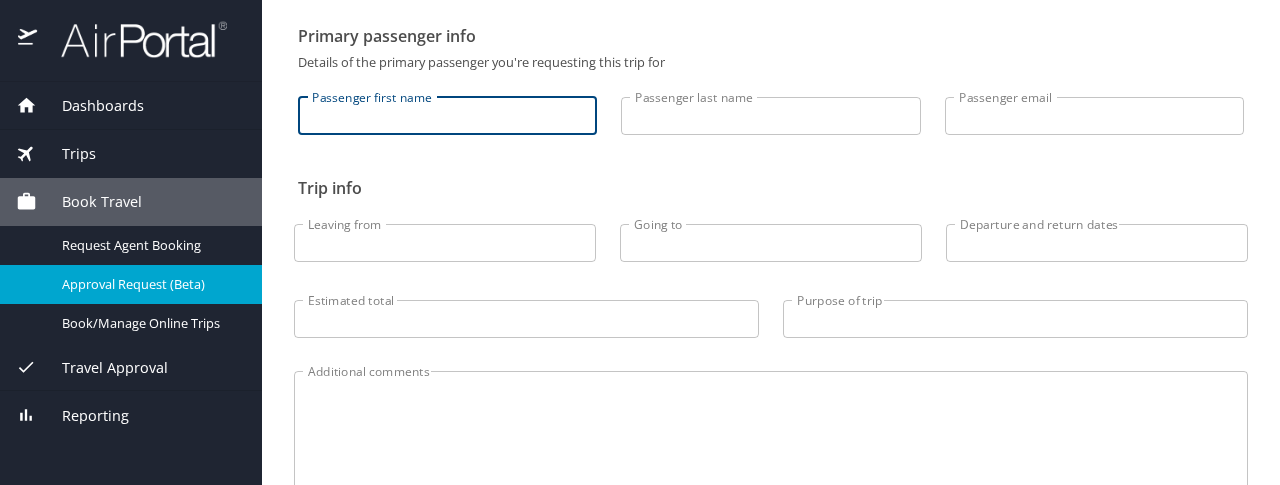 drag, startPoint x: 494, startPoint y: 245, endPoint x: 493, endPoint y: 233, distance: 12.0415945 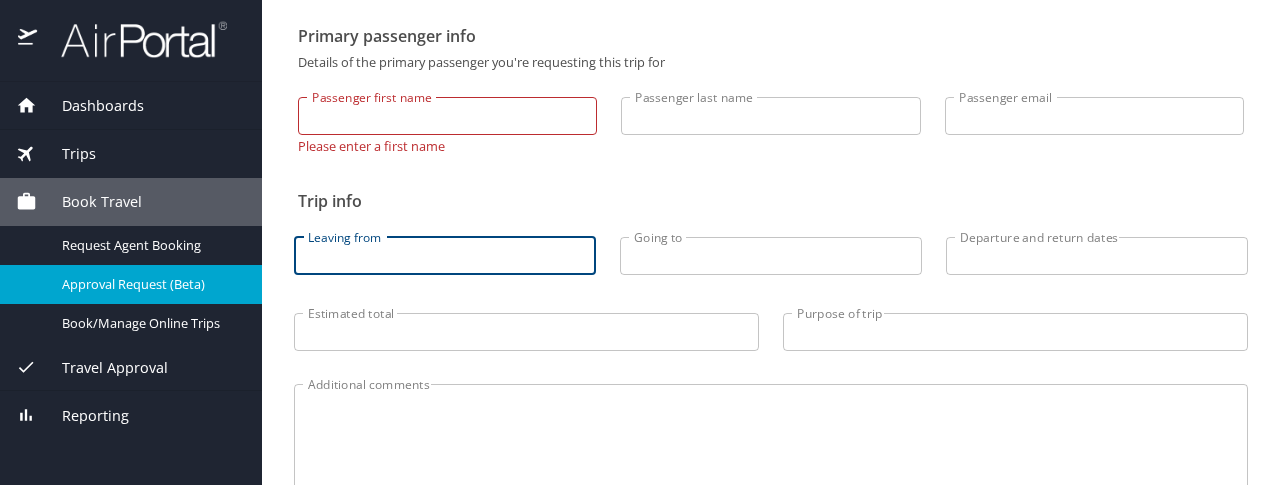 scroll, scrollTop: 0, scrollLeft: 0, axis: both 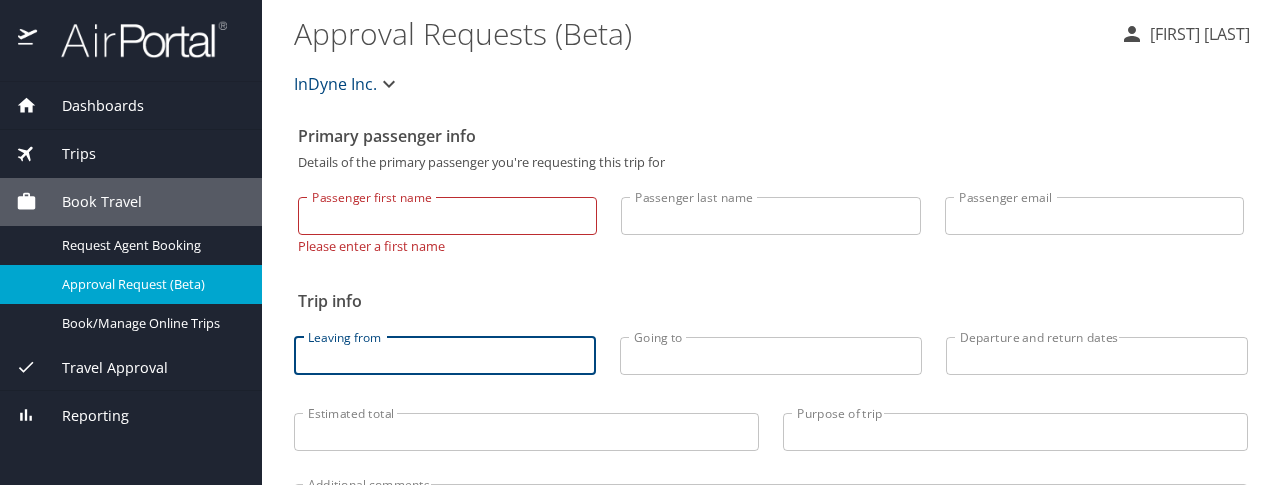 click on "Passenger first name" at bounding box center (447, 216) 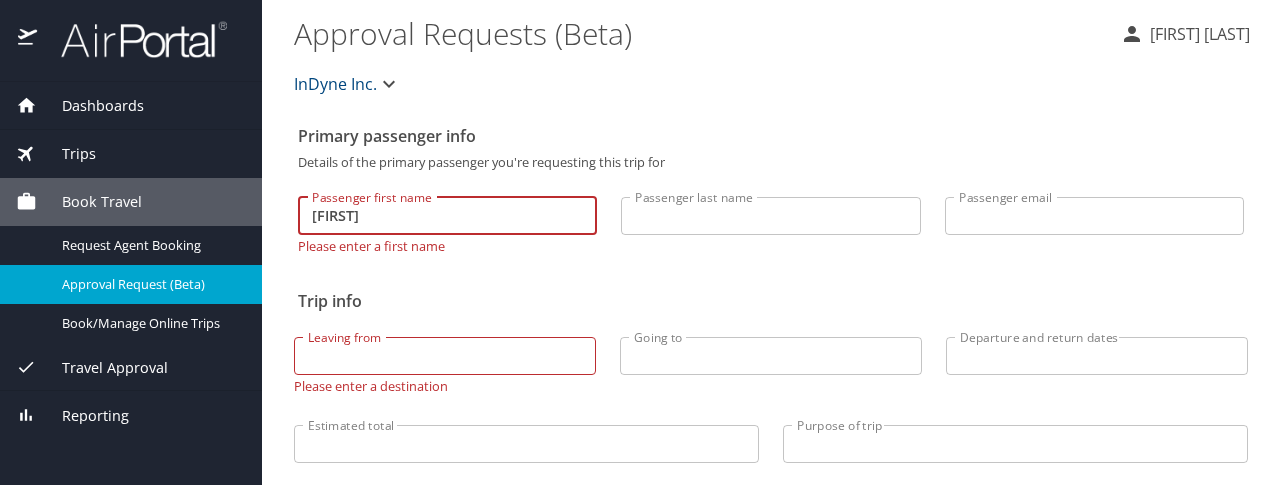 type on "[FIRST]" 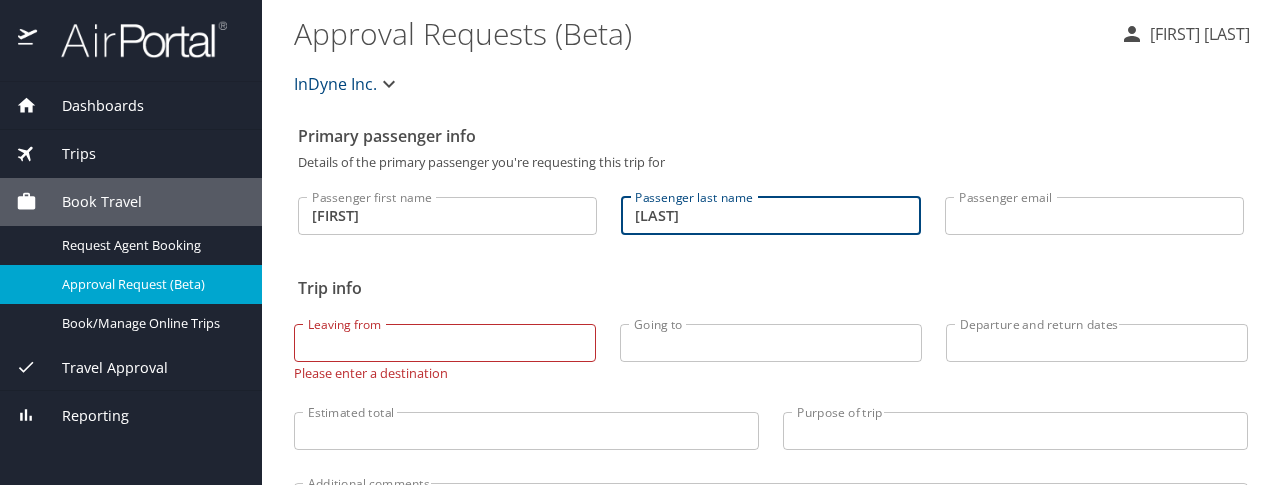 type on "Colbert" 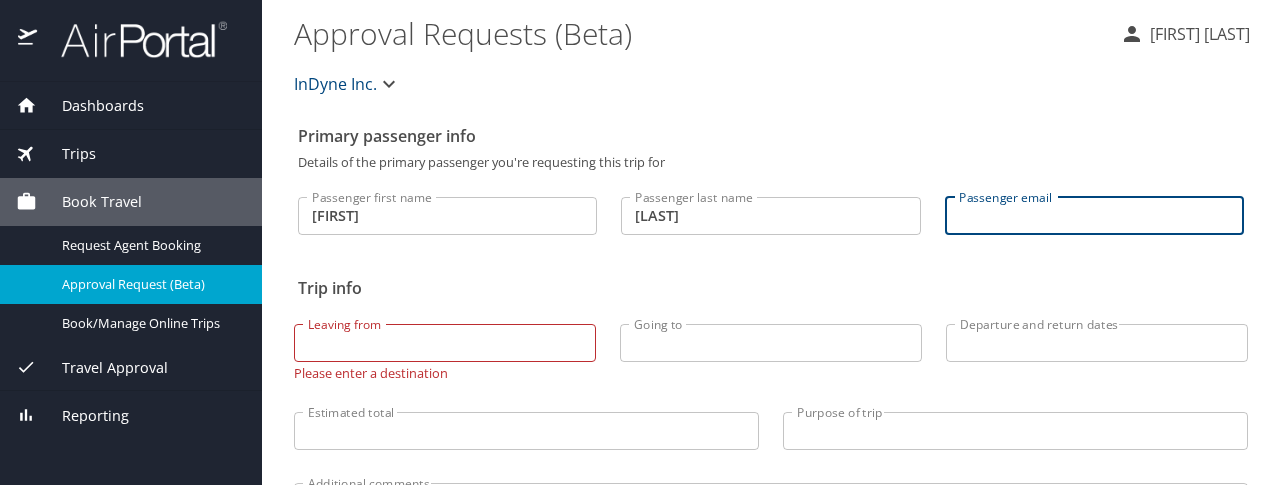 type on "J" 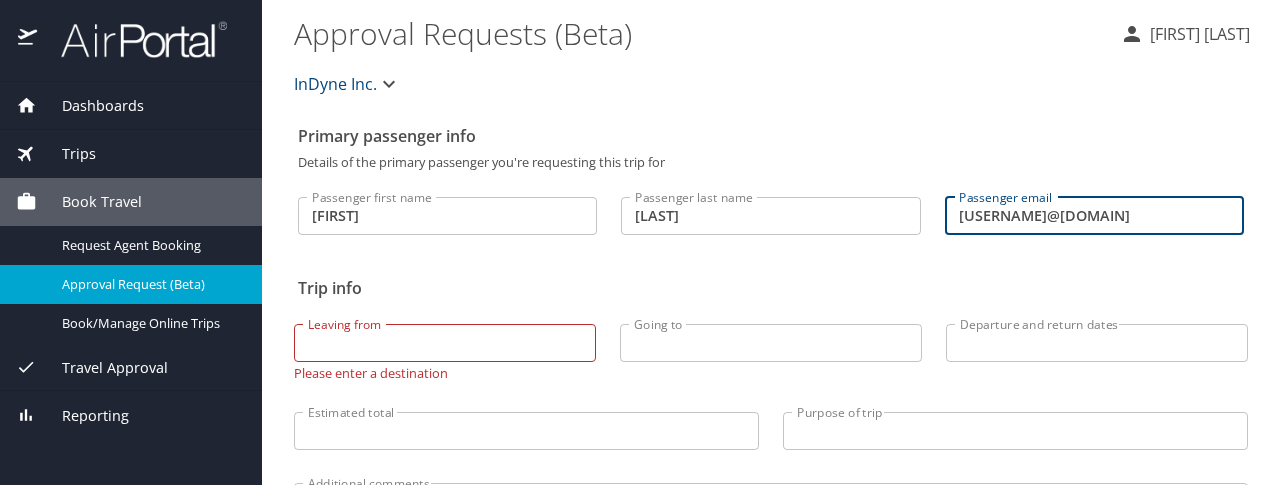 type on "[EMAIL]" 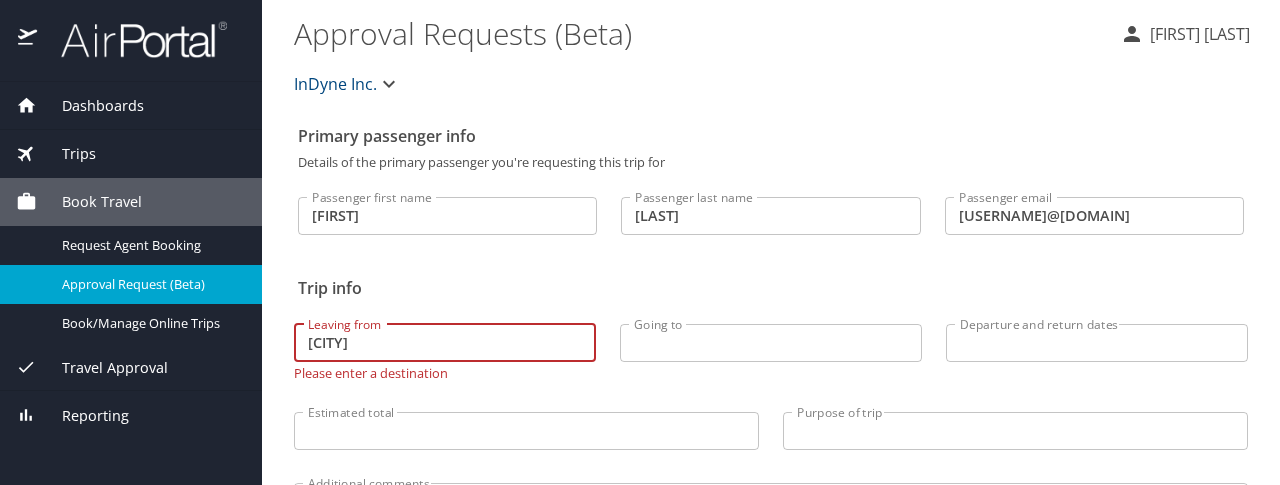 type on "Thule" 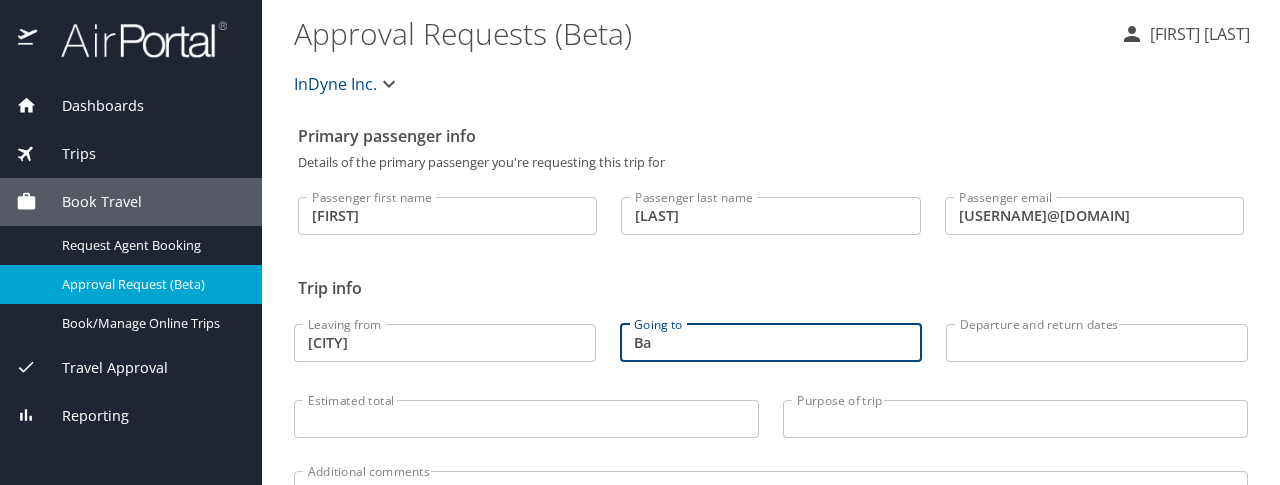 type on "B" 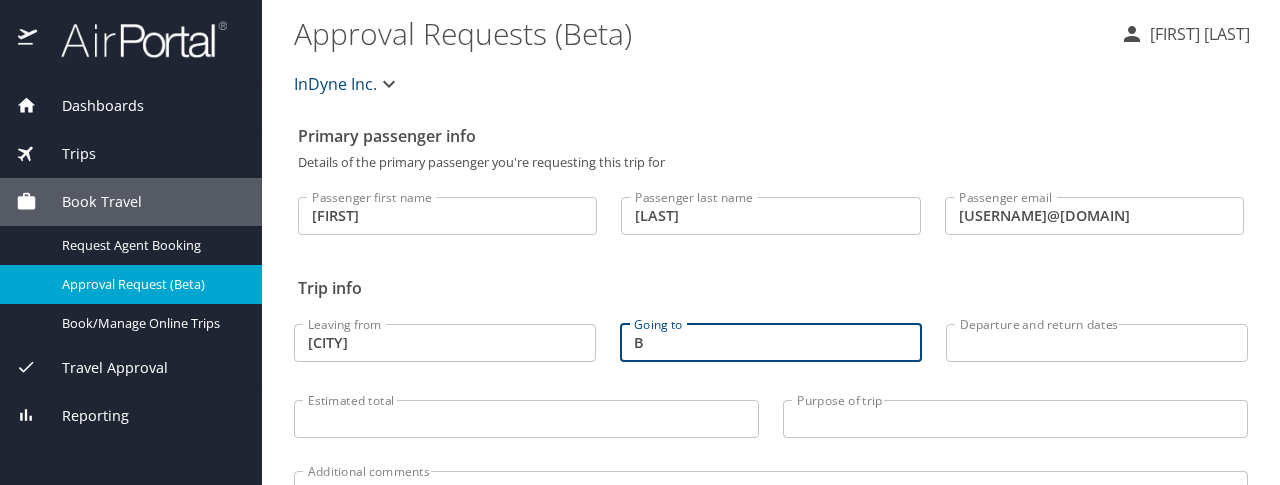 type 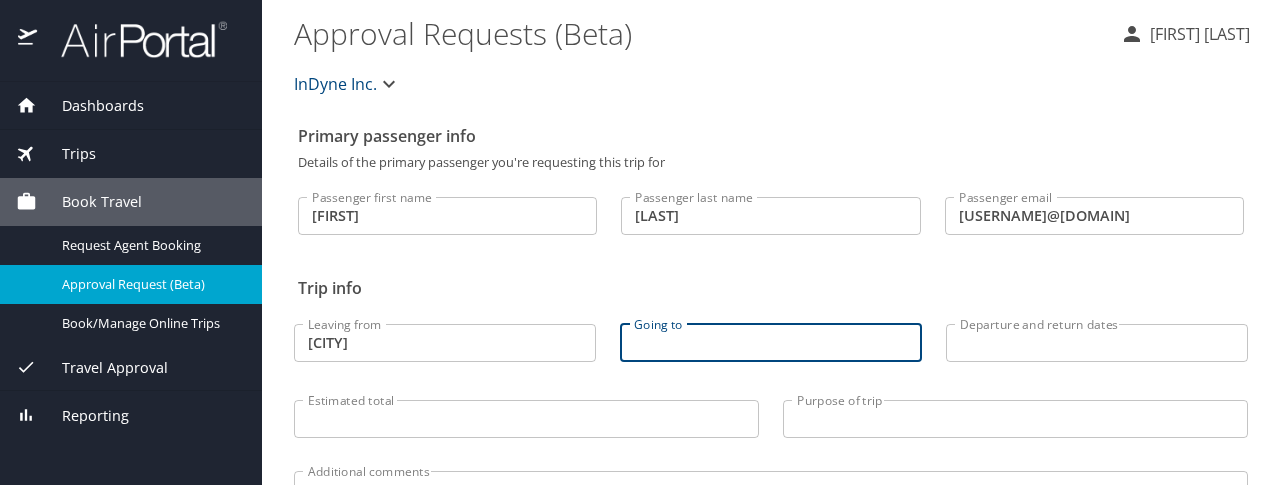 click on "Leaving from Thule Leaving from" at bounding box center [445, 338] 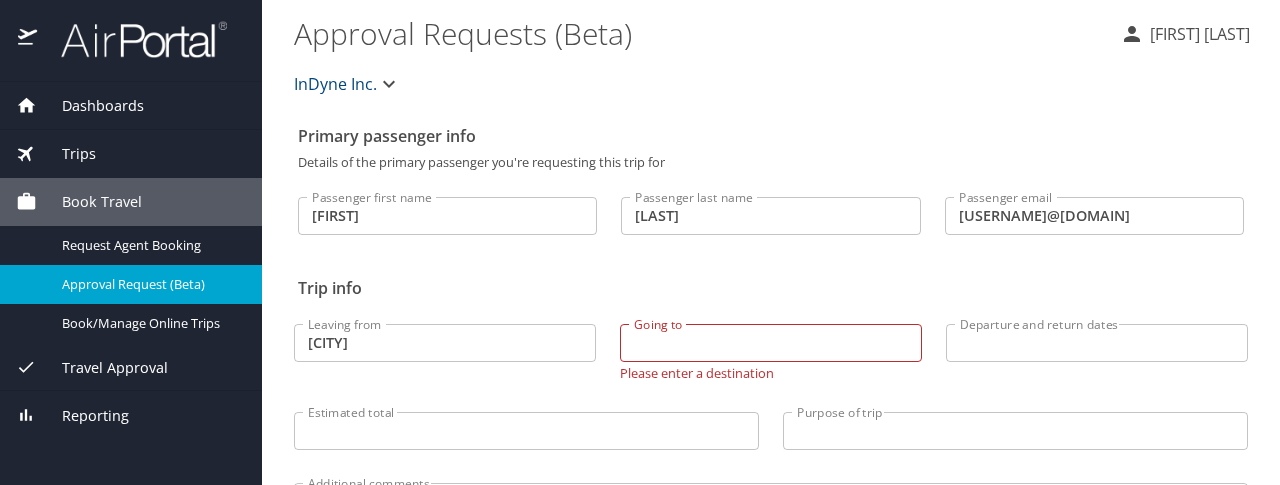 click on "Thule" at bounding box center (445, 343) 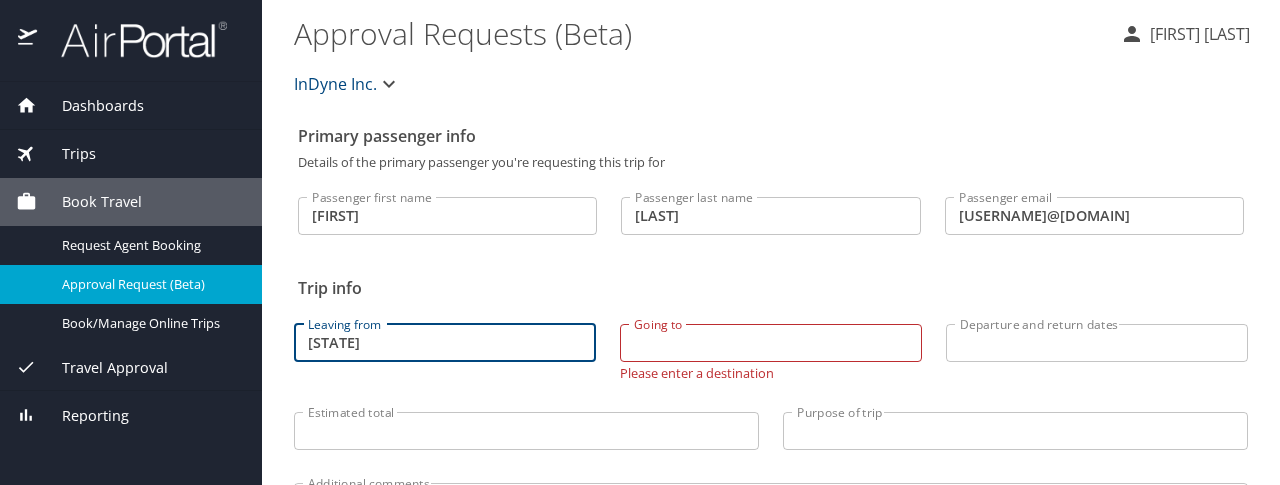 type on "b" 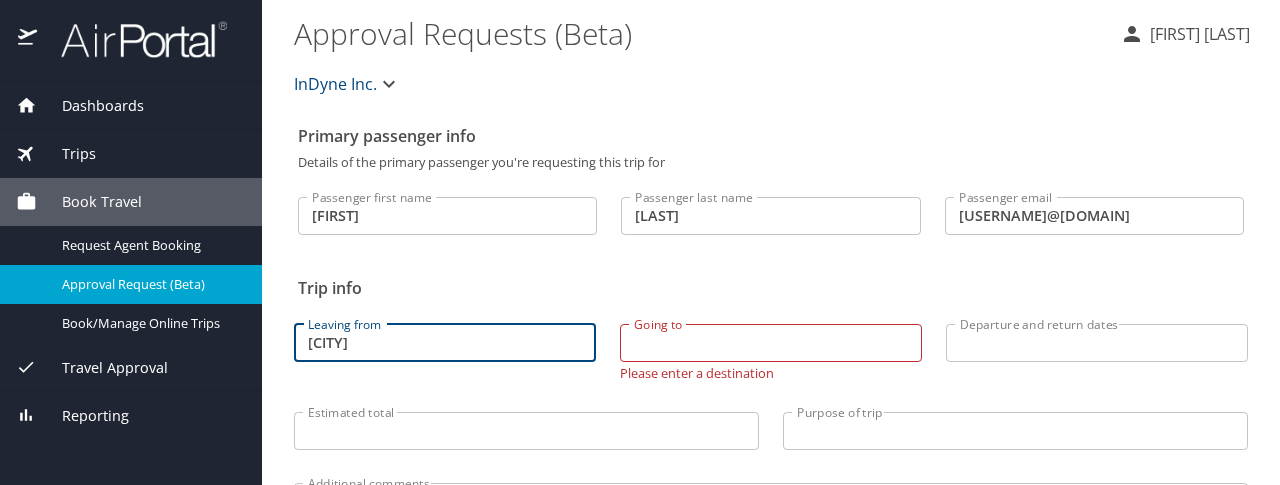 type on "Baltimore" 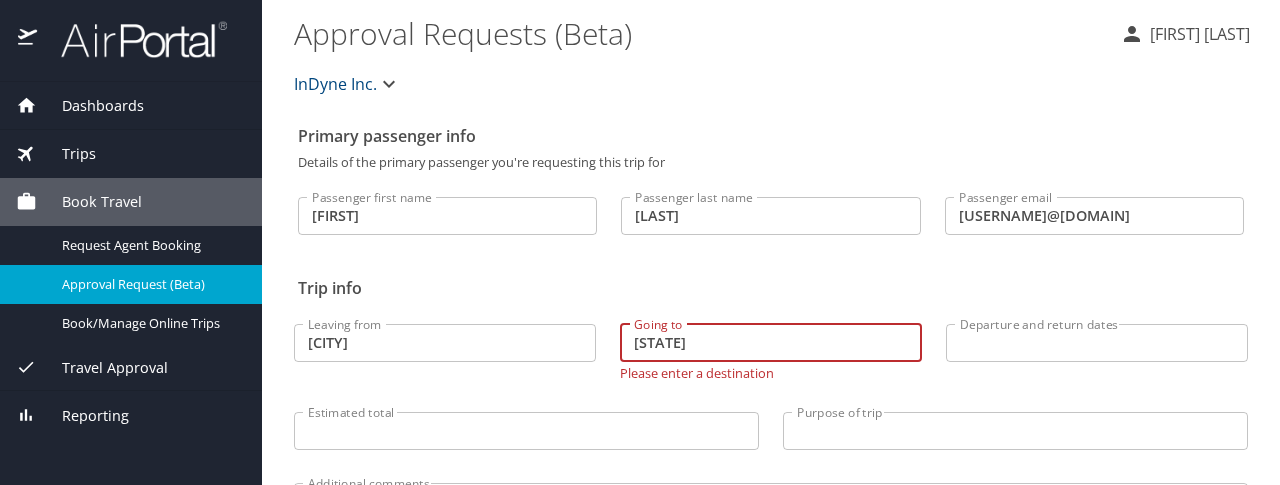 type on "Arizona" 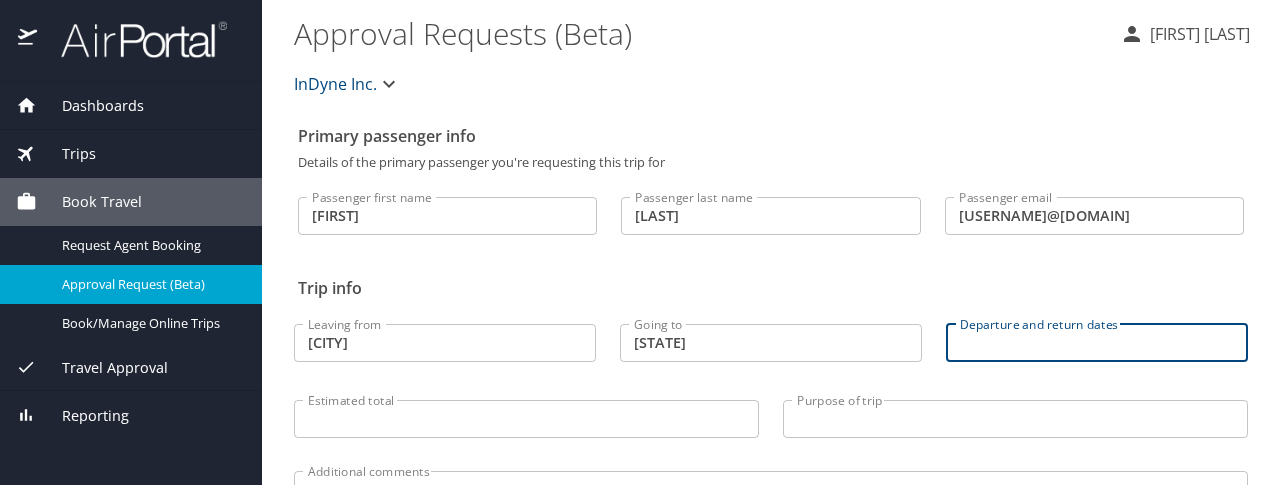 type 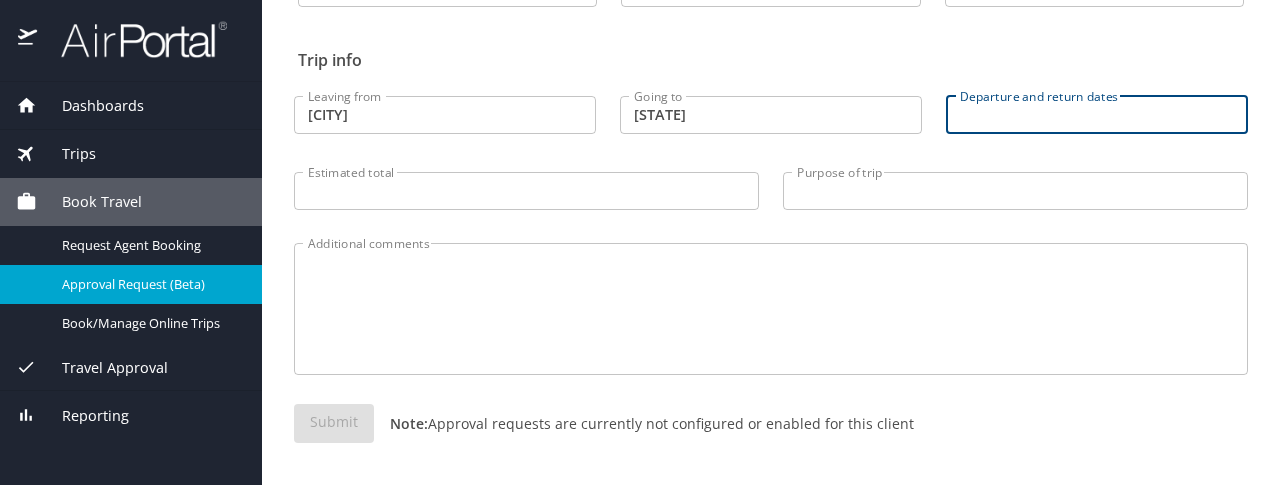 scroll, scrollTop: 230, scrollLeft: 0, axis: vertical 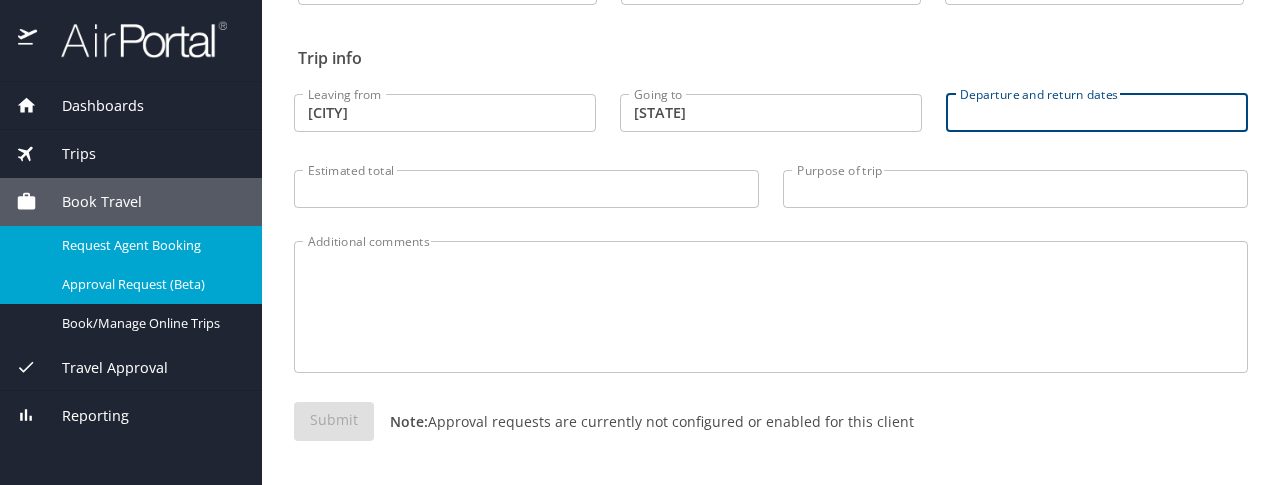 click on "Request Agent Booking" at bounding box center (150, 245) 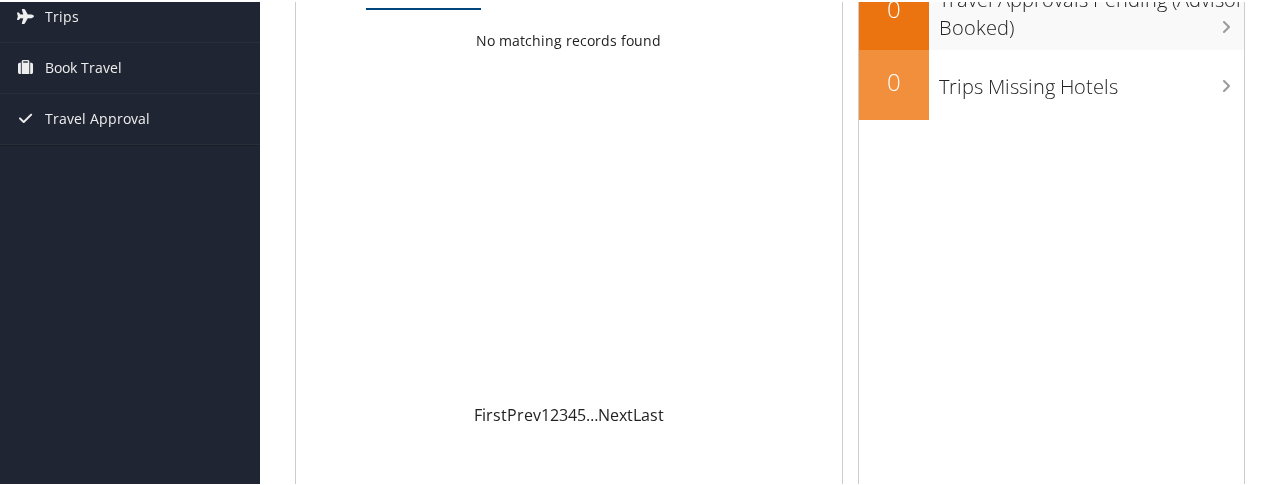 scroll, scrollTop: 0, scrollLeft: 0, axis: both 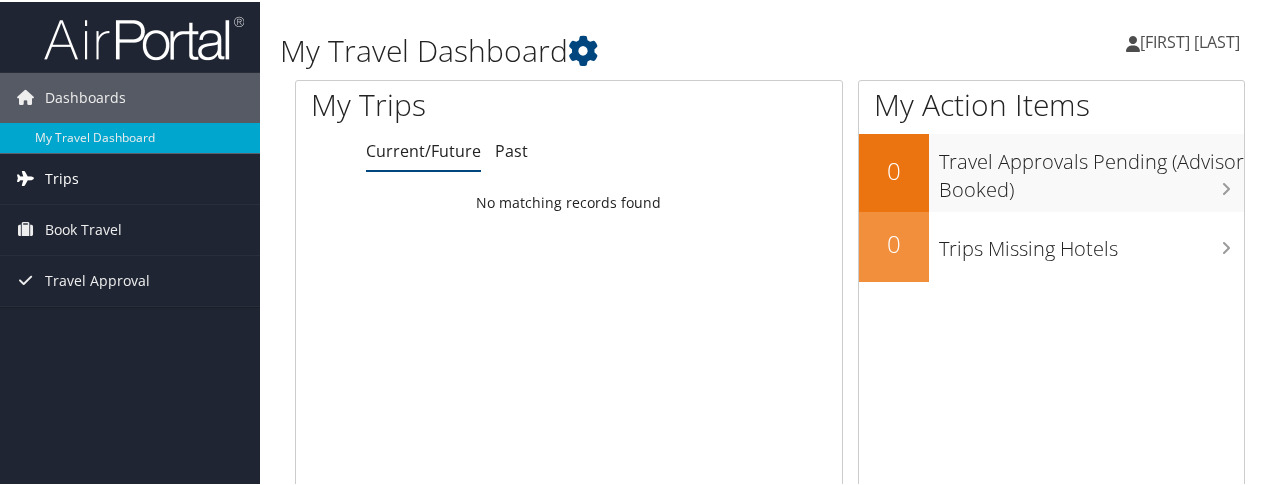 click on "Trips" at bounding box center [62, 177] 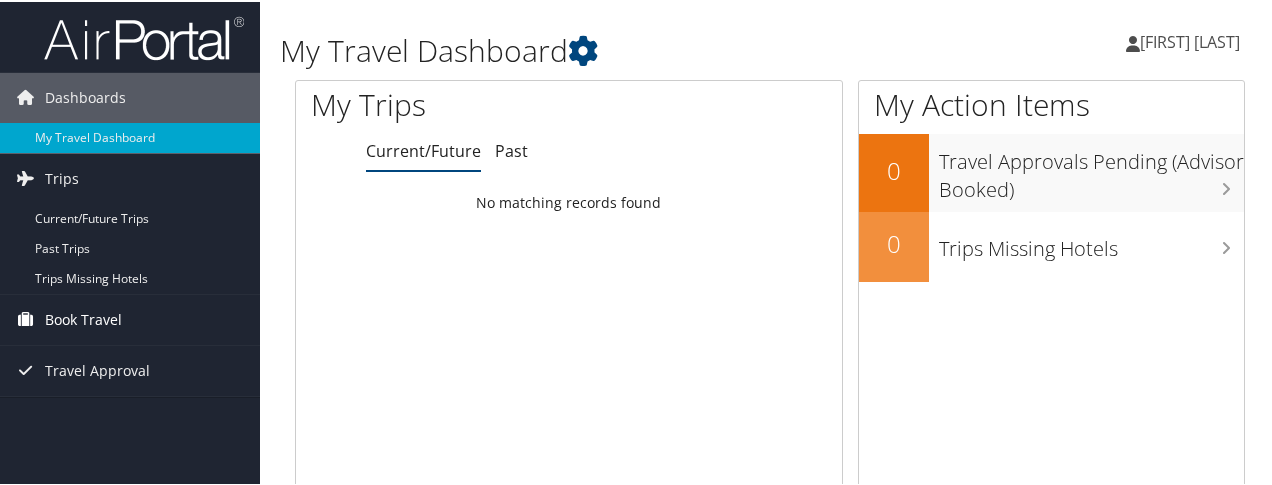 click on "Book Travel" at bounding box center (83, 318) 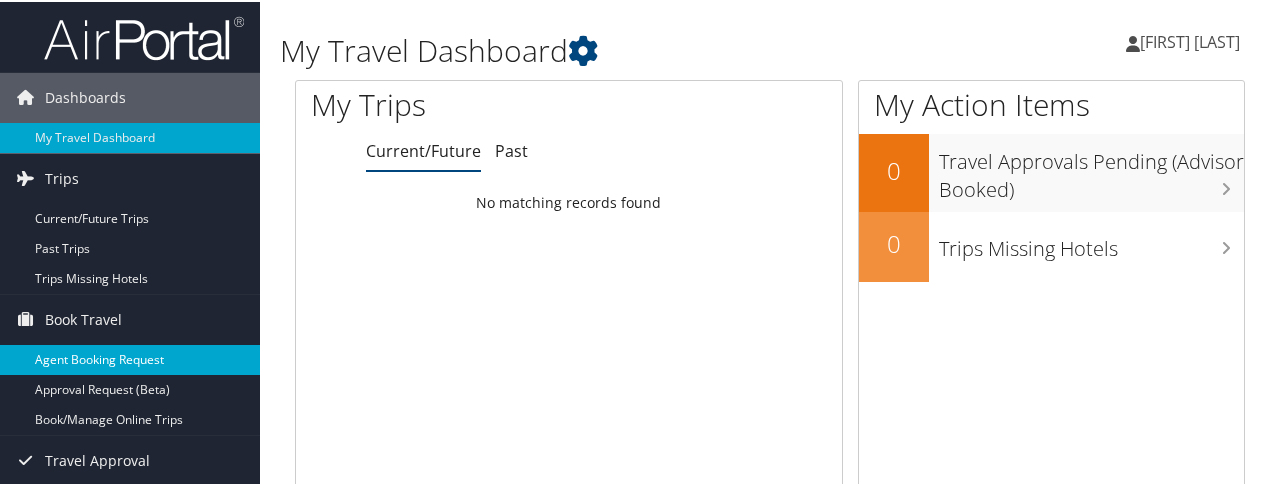 click on "Agent Booking Request" at bounding box center [130, 358] 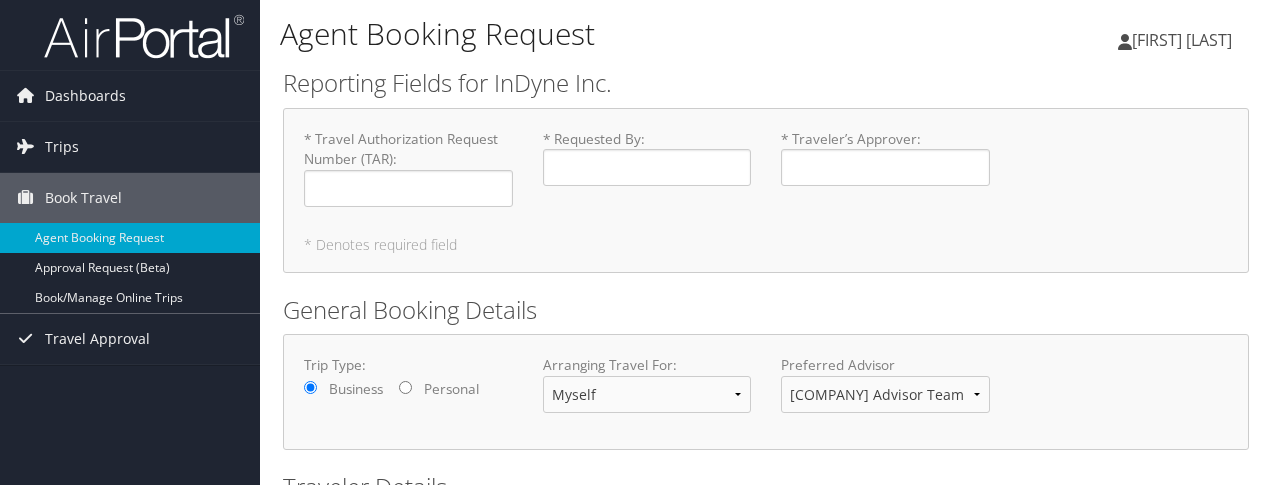 scroll, scrollTop: 0, scrollLeft: 0, axis: both 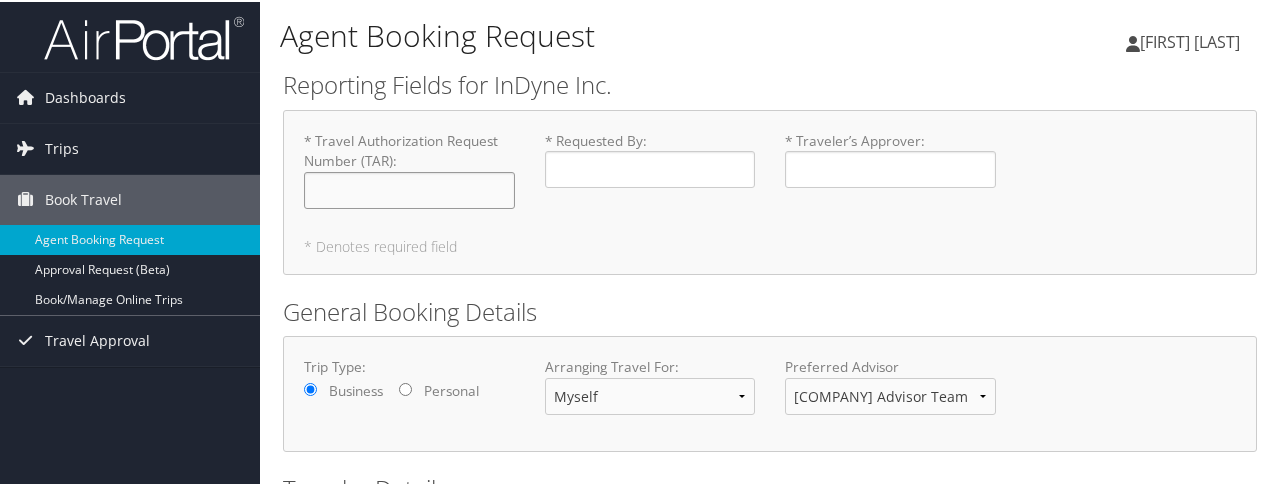 click on "*   Travel Authorization Request Number (TAR) : Required" at bounding box center (409, 188) 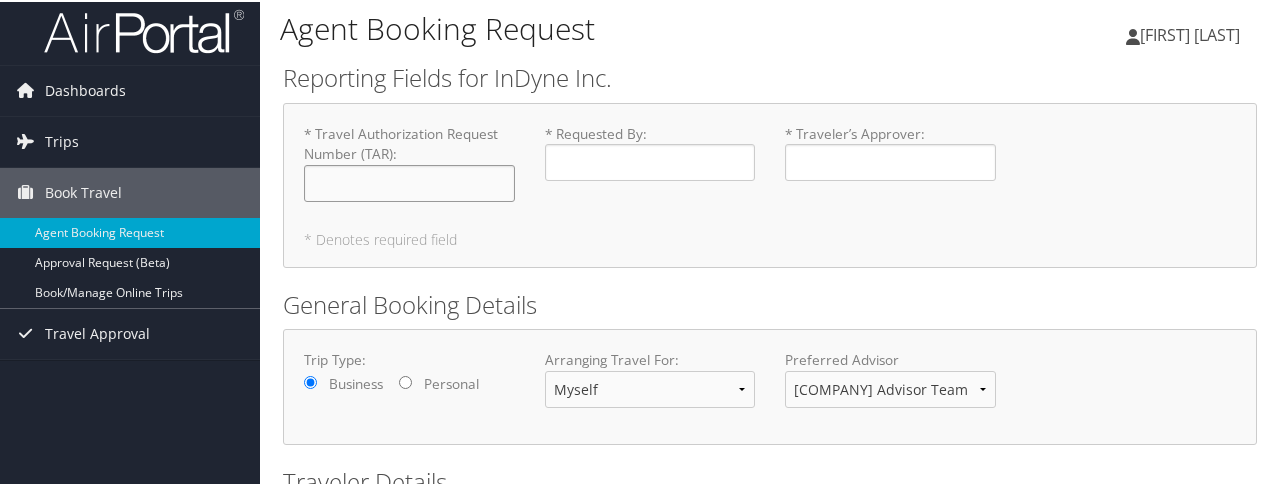 scroll, scrollTop: 300, scrollLeft: 0, axis: vertical 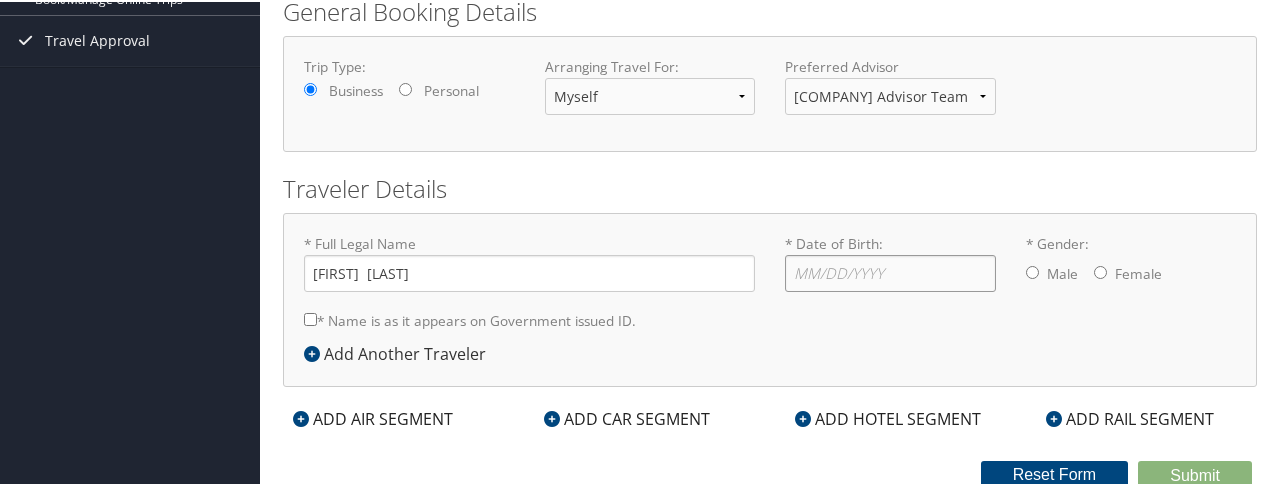 click on "* Date of Birth: Invalid Date" at bounding box center (890, 271) 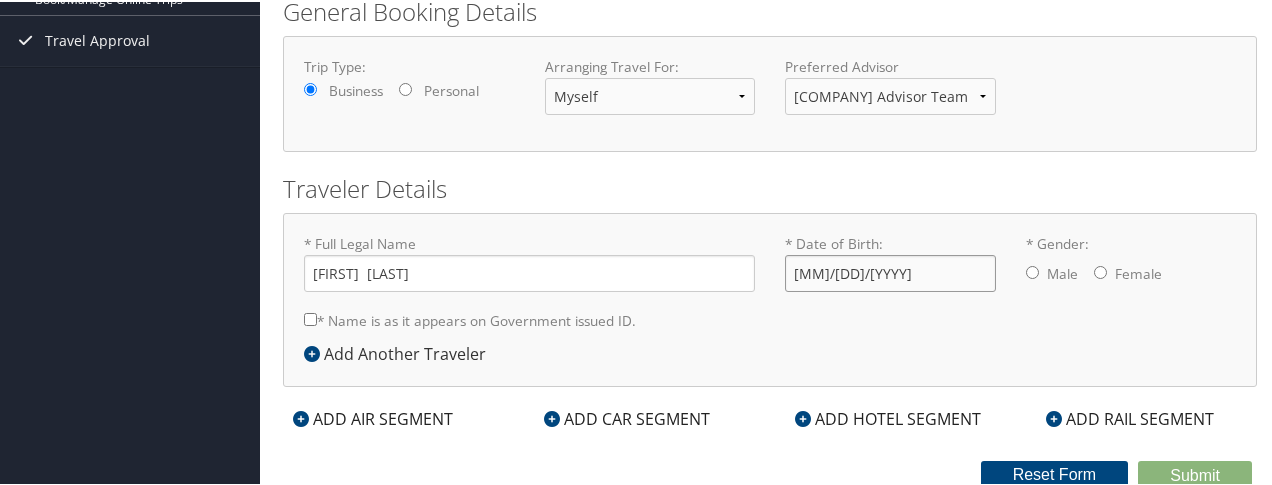 type on "10/16/1999" 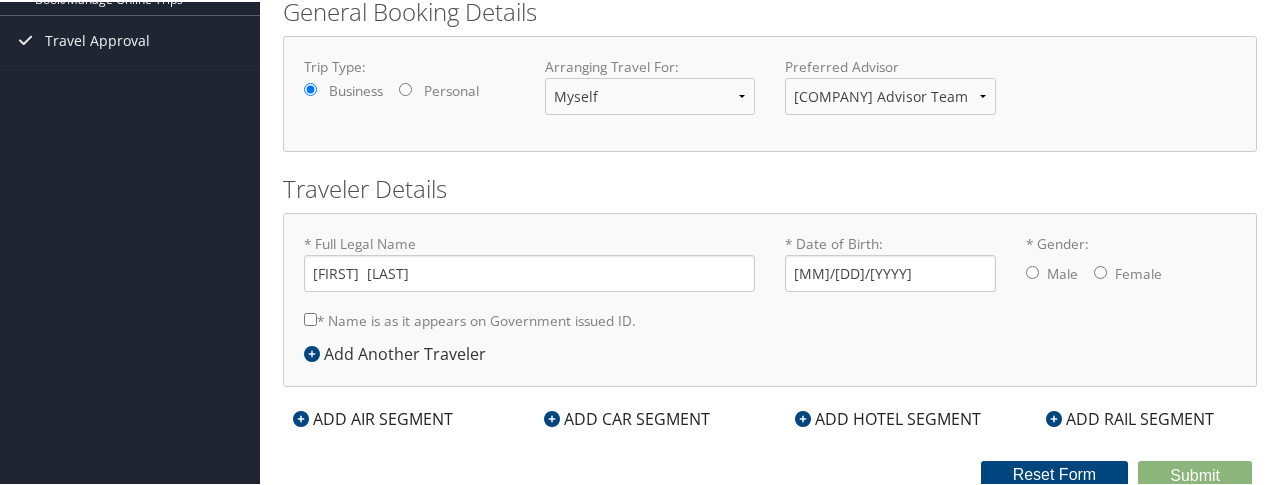 click on "* Gender:  Male Female" at bounding box center [1032, 270] 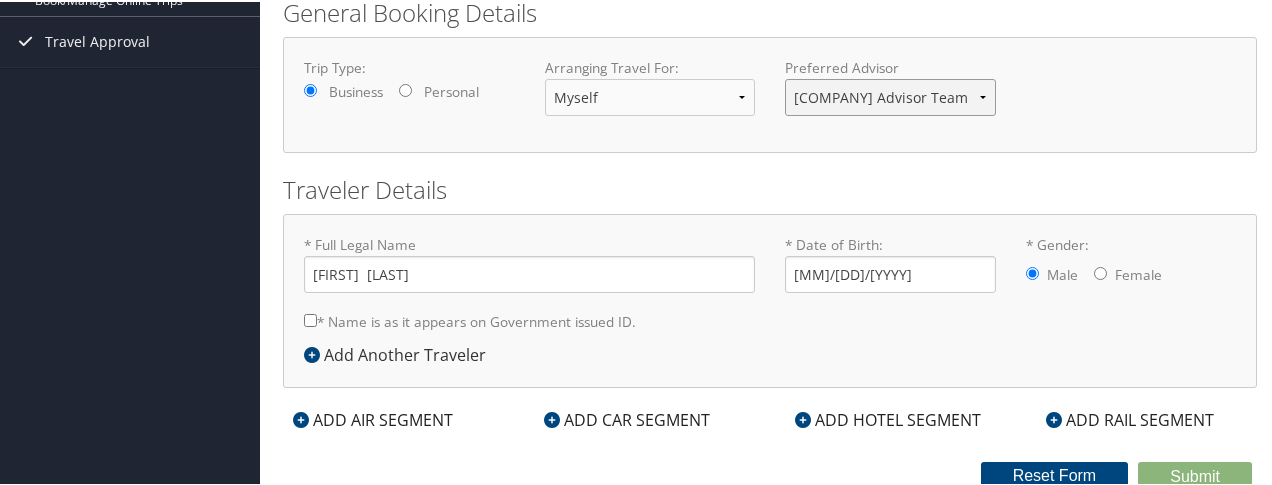 scroll, scrollTop: 0, scrollLeft: 0, axis: both 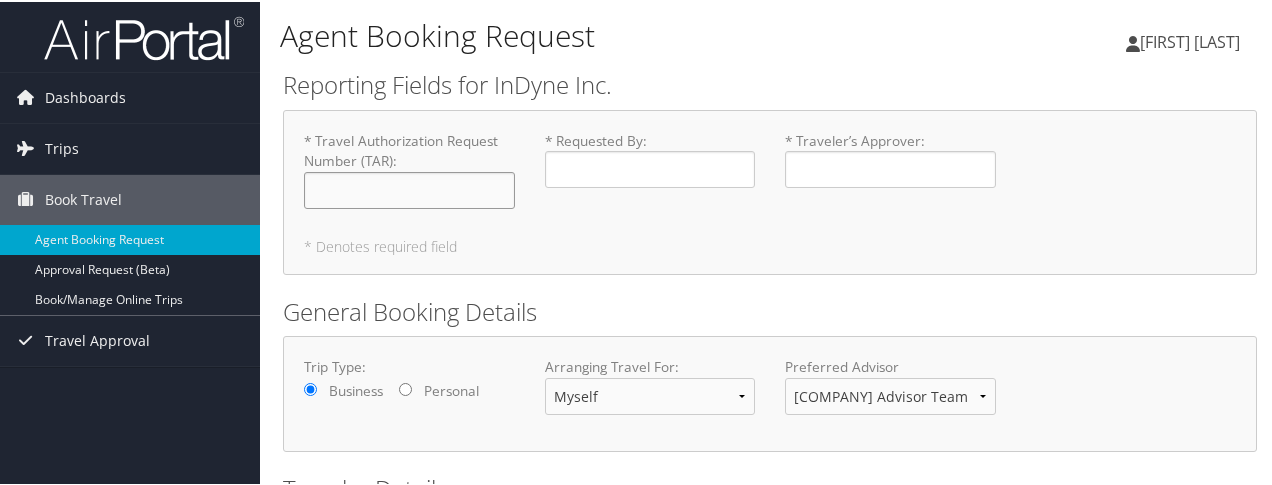 click on "*   Travel Authorization Request Number (TAR) : Required" at bounding box center [409, 188] 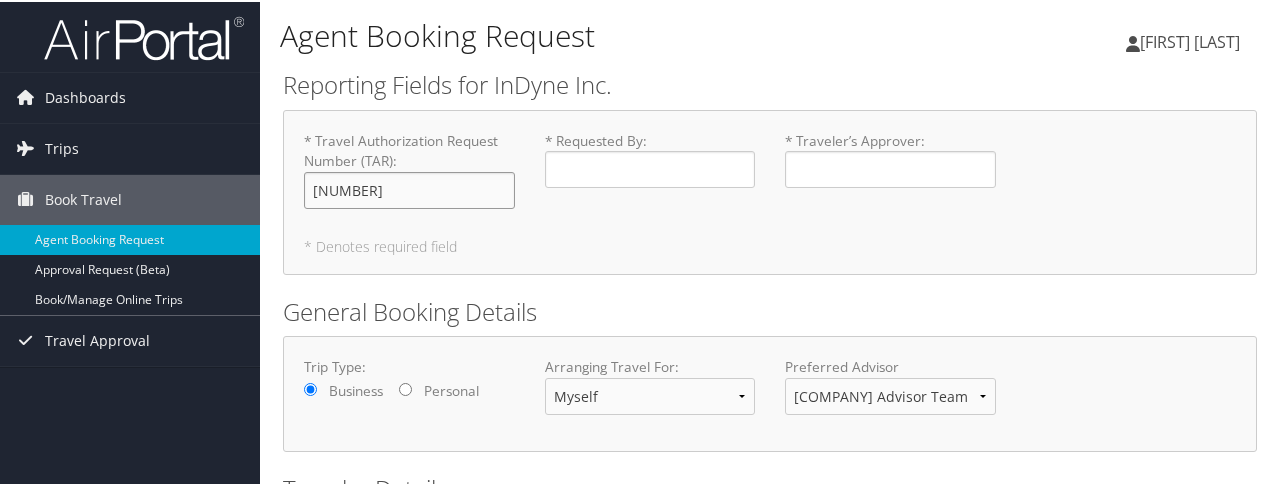 type on "25111" 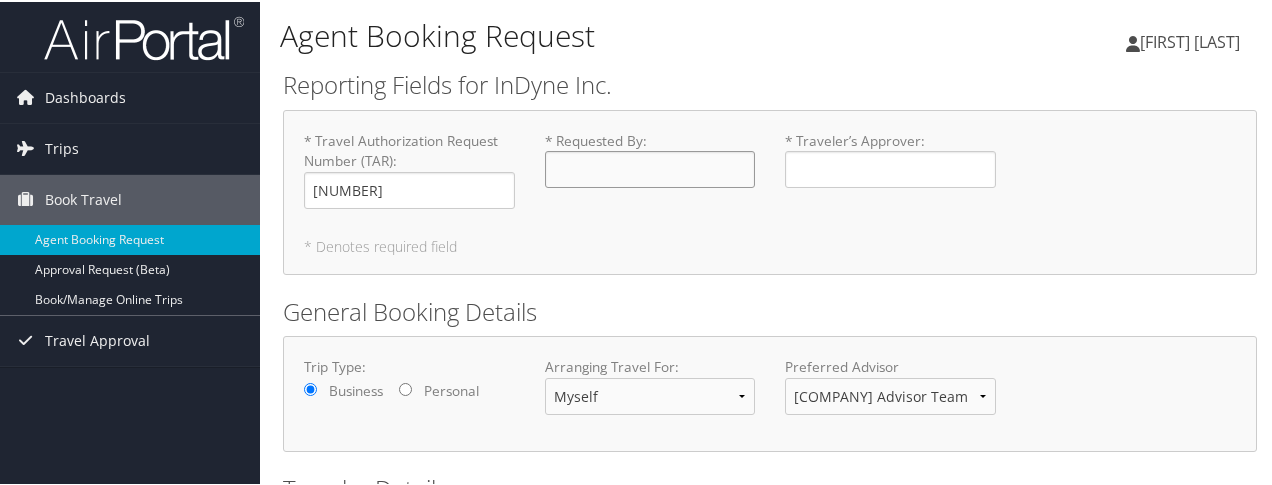 click on "*   Requested By : Required" at bounding box center (650, 167) 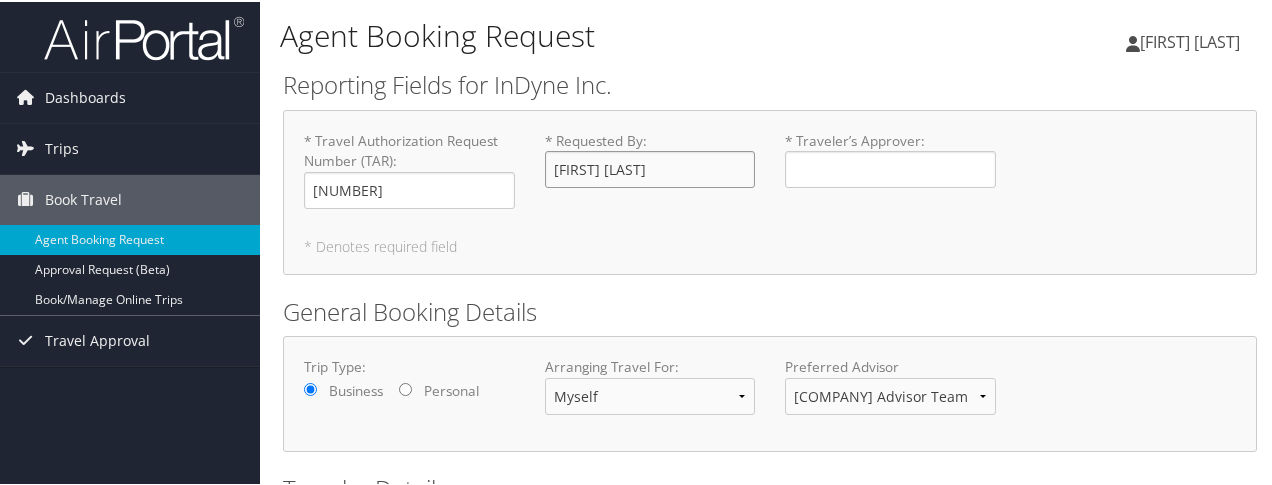 type on "Jonathan Gonzalez" 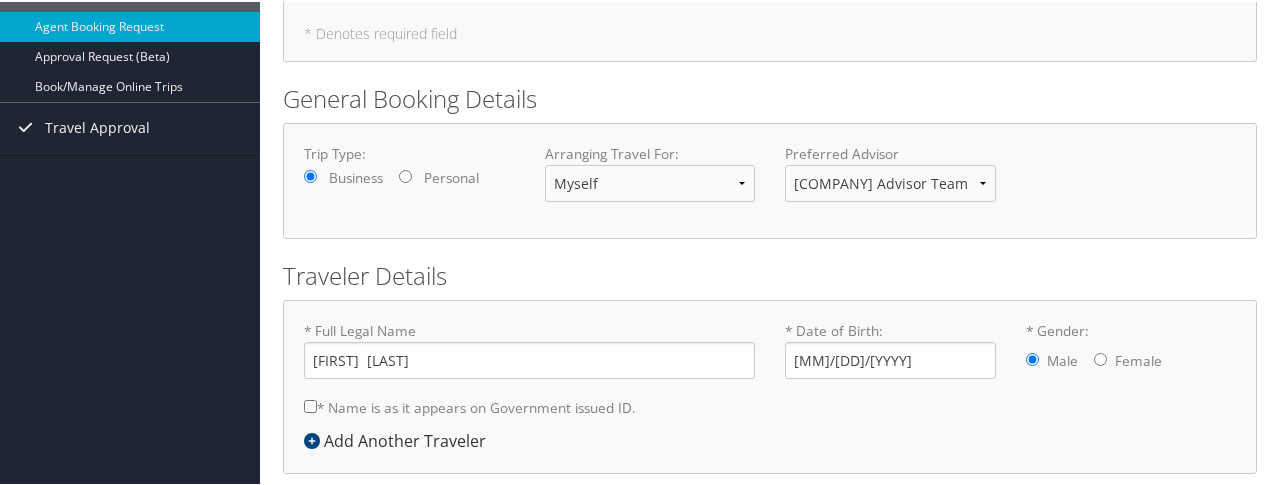 scroll, scrollTop: 304, scrollLeft: 0, axis: vertical 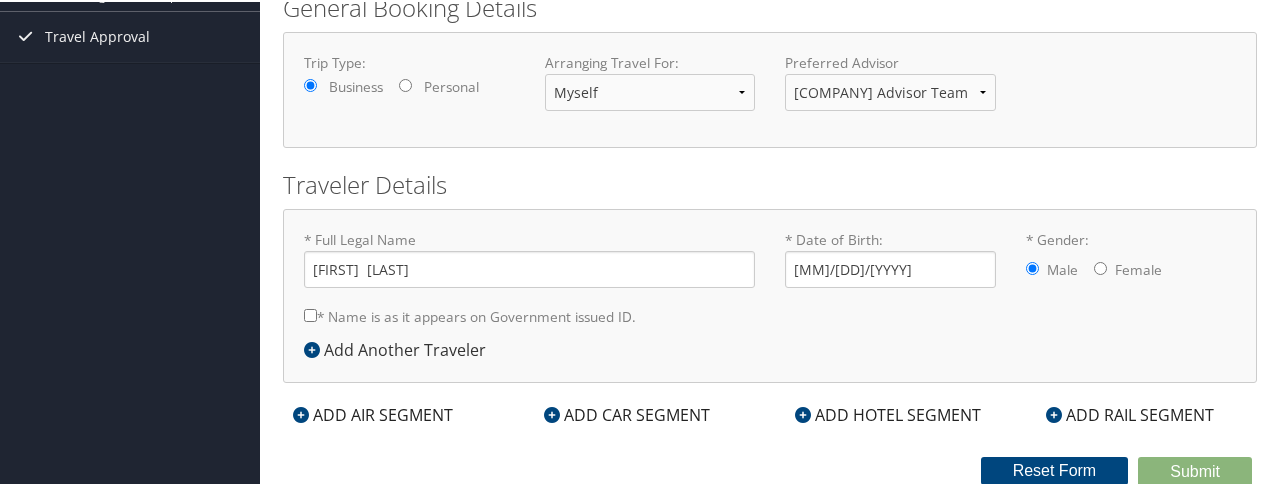 type on "Alexander Bragado" 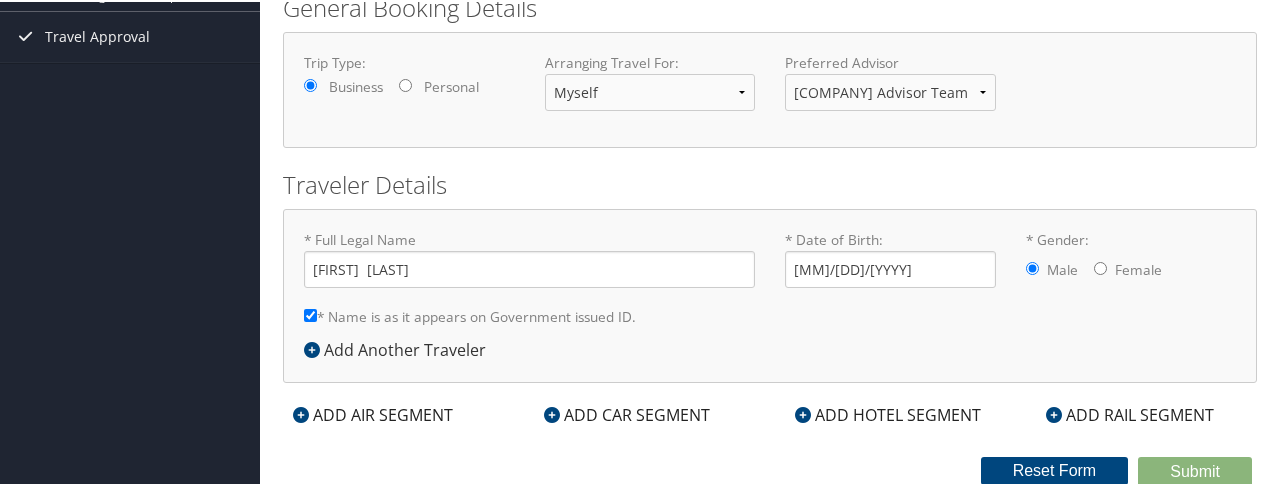 click on "Menu
Dashboards ► My Travel Dashboard   Trips ► Current/Future Trips Past Trips Trips Missing Hotels   Book Travel ► Agent Booking Request Approval Request (Beta) Book/Manage Online Trips   Travel Approval ► Pending Trip Approvals Approved Trips Canceled Trips Approvals (Beta)
Dashboards My Travel Dashboard   Trips Current/Future Trips Past Trips Trips Missing Hotels   Book Travel Agent Booking Request Approval Request (Beta) Book/Manage Online Trips   Travel Approval Pending Trip Approvals Approved Trips Canceled Trips Approvals (Beta)
Agent Booking Request
No" at bounding box center (640, -62) 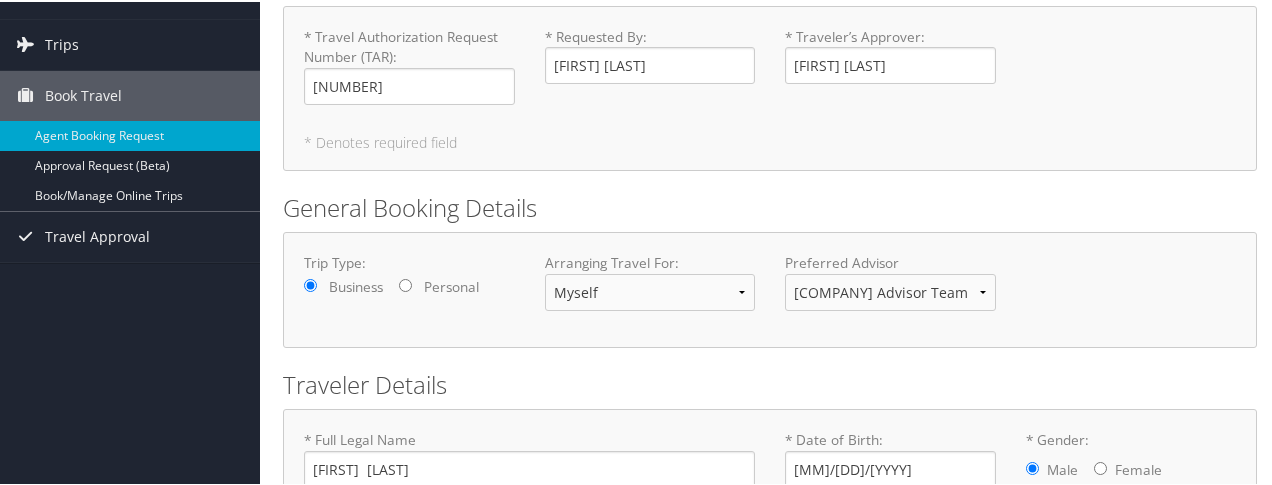 scroll, scrollTop: 0, scrollLeft: 0, axis: both 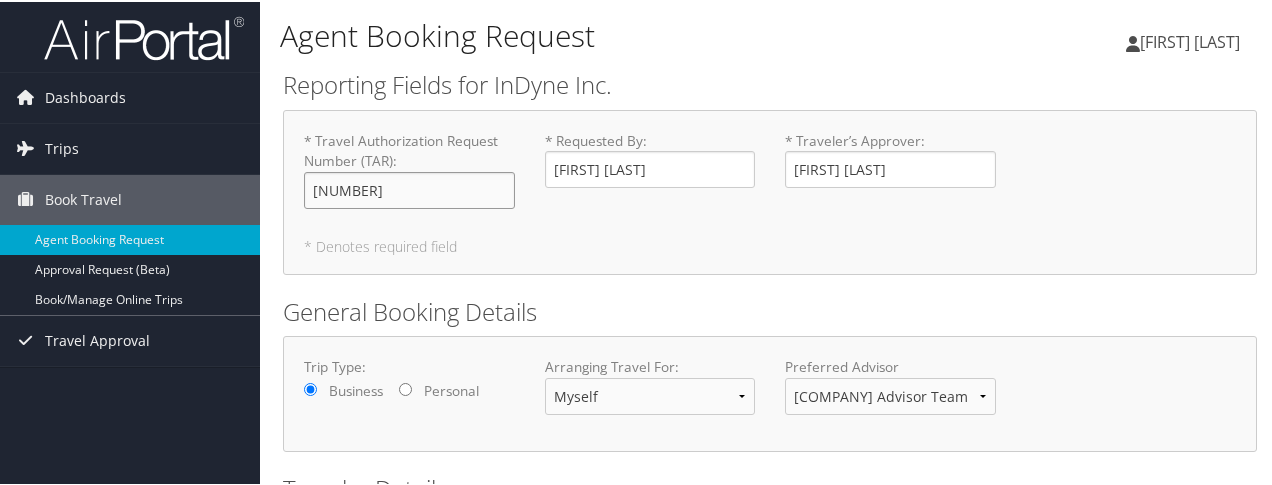 click on "25111" at bounding box center [409, 188] 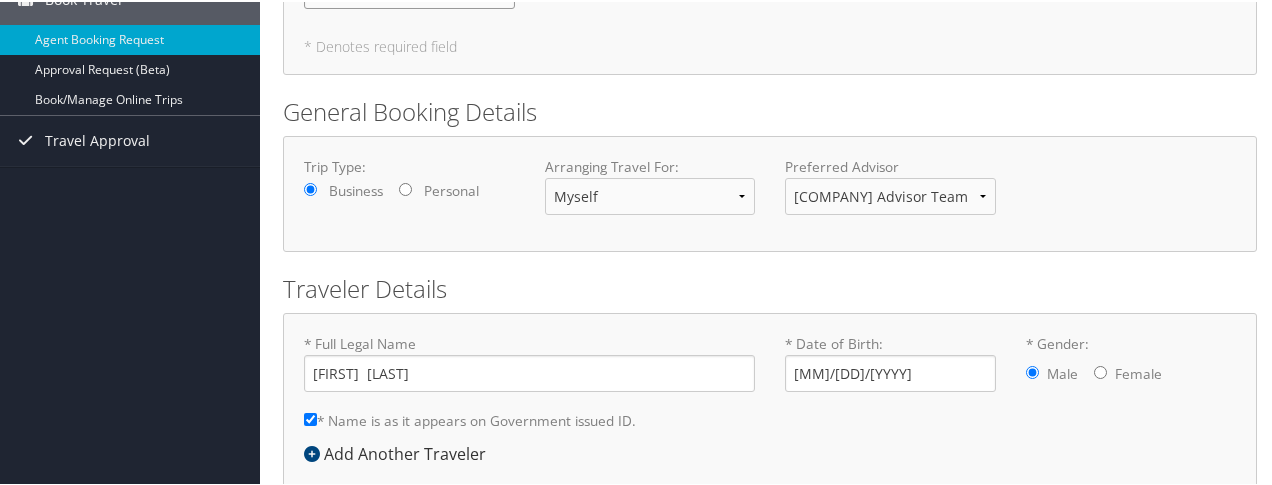 scroll, scrollTop: 304, scrollLeft: 0, axis: vertical 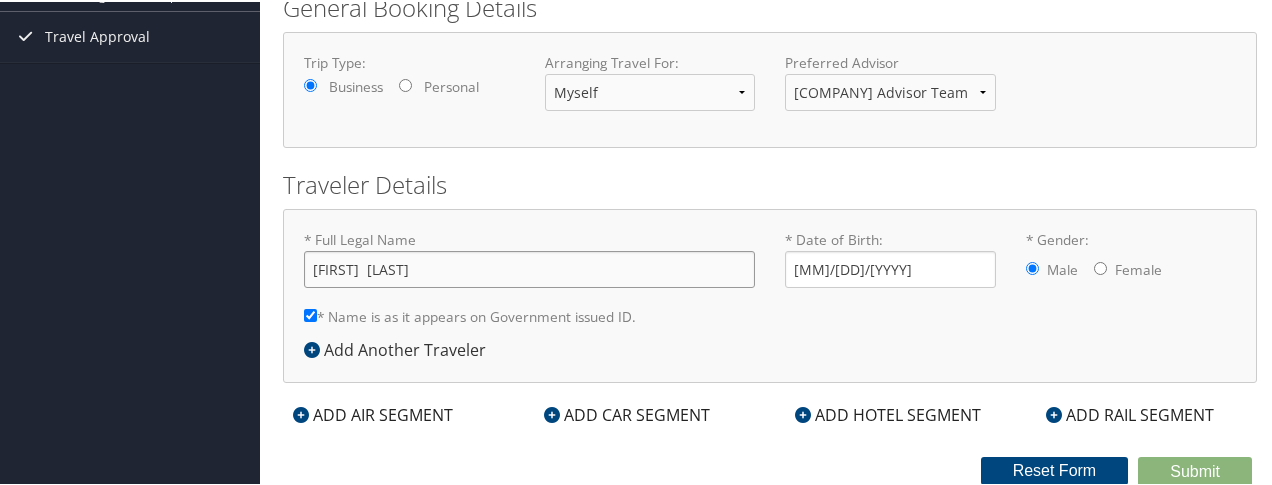 click on "Ja'Twan  Colbert" at bounding box center (529, 267) 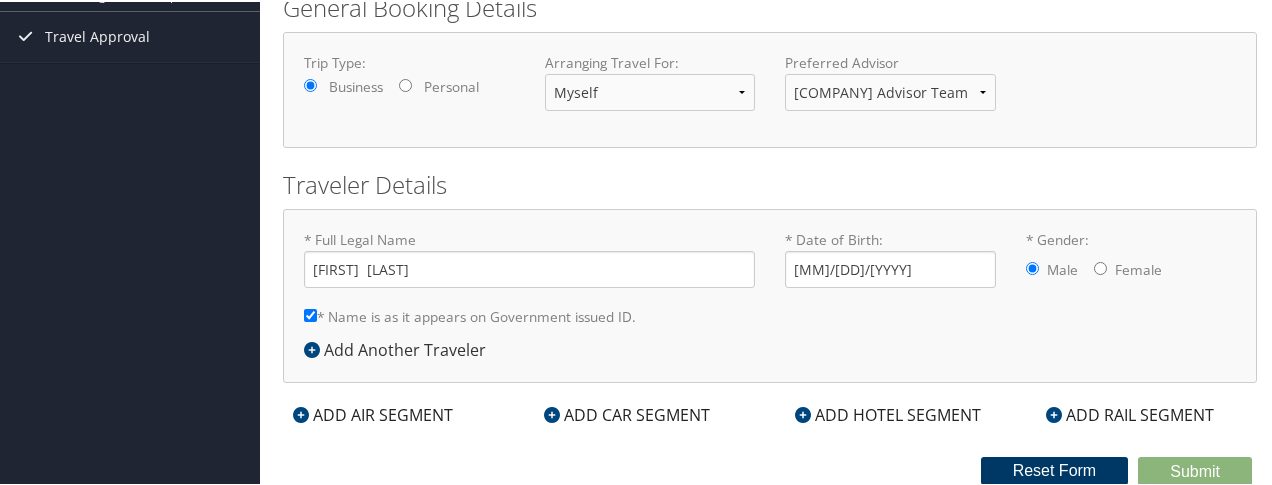 click on "Submit  Reset Form" at bounding box center [770, 470] 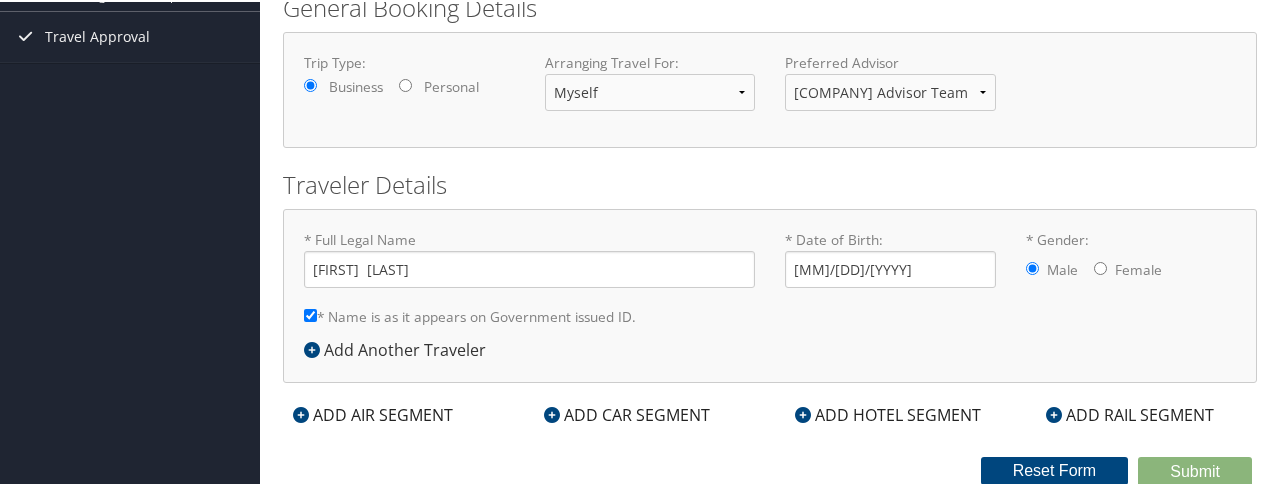 click on "* Name is as it appears on Government issued ID." at bounding box center [470, 314] 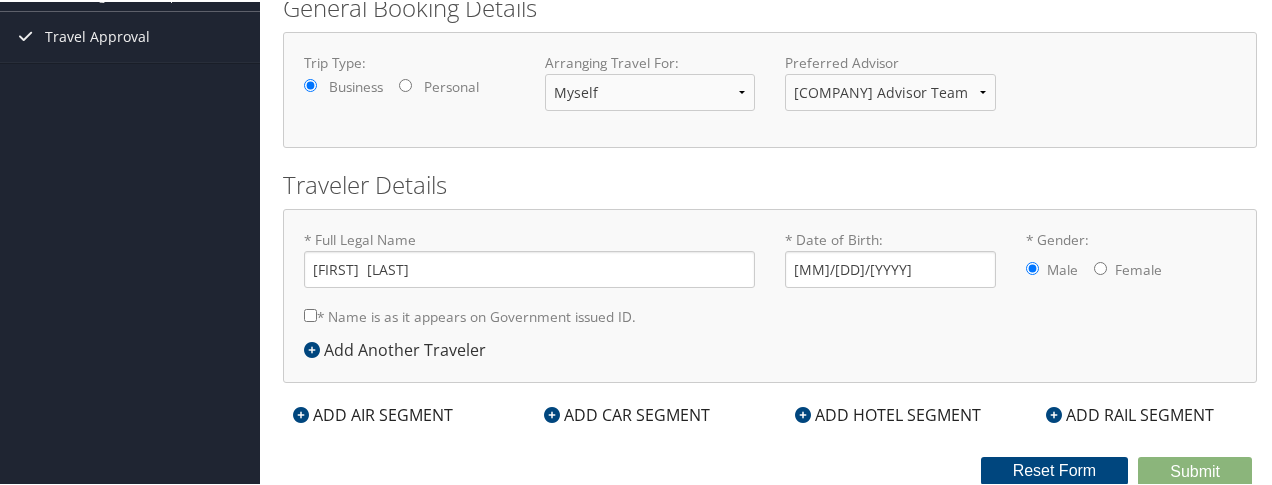 click on "* Name is as it appears on Government issued ID." at bounding box center (470, 314) 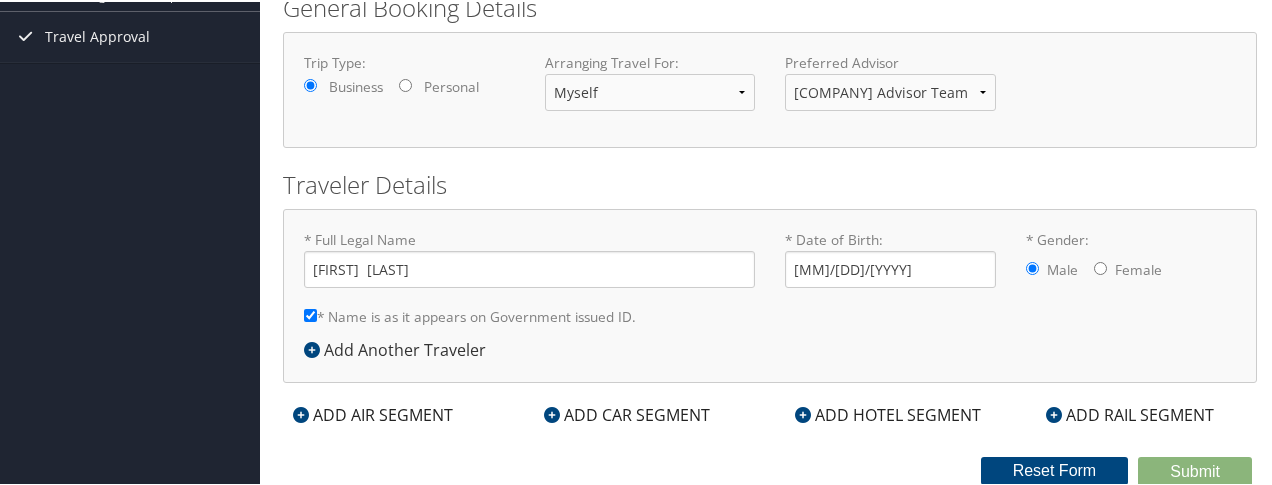 click on "* Name is as it appears on Government issued ID." at bounding box center [470, 314] 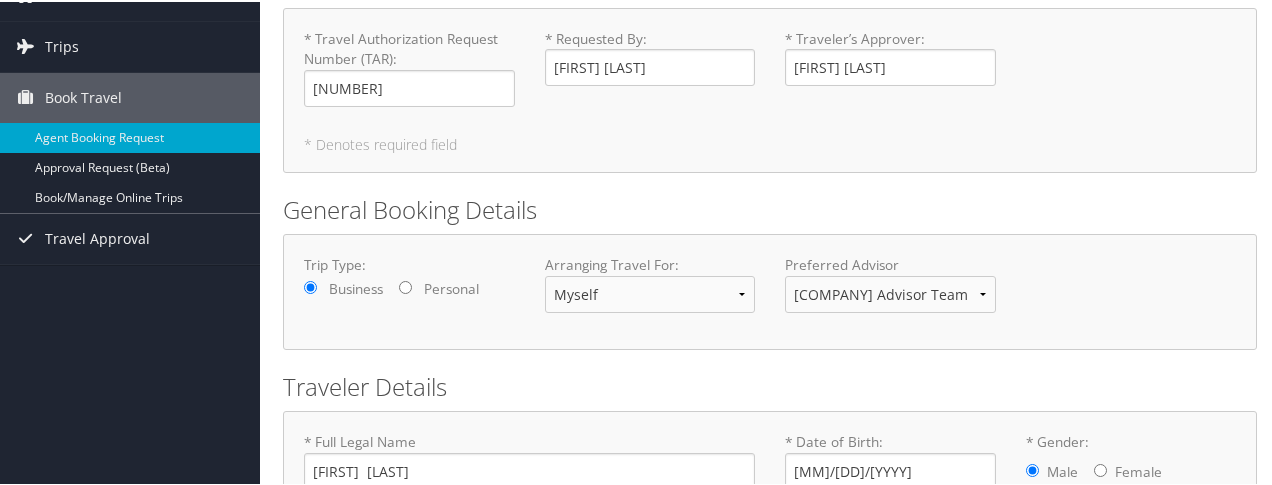 scroll, scrollTop: 4, scrollLeft: 0, axis: vertical 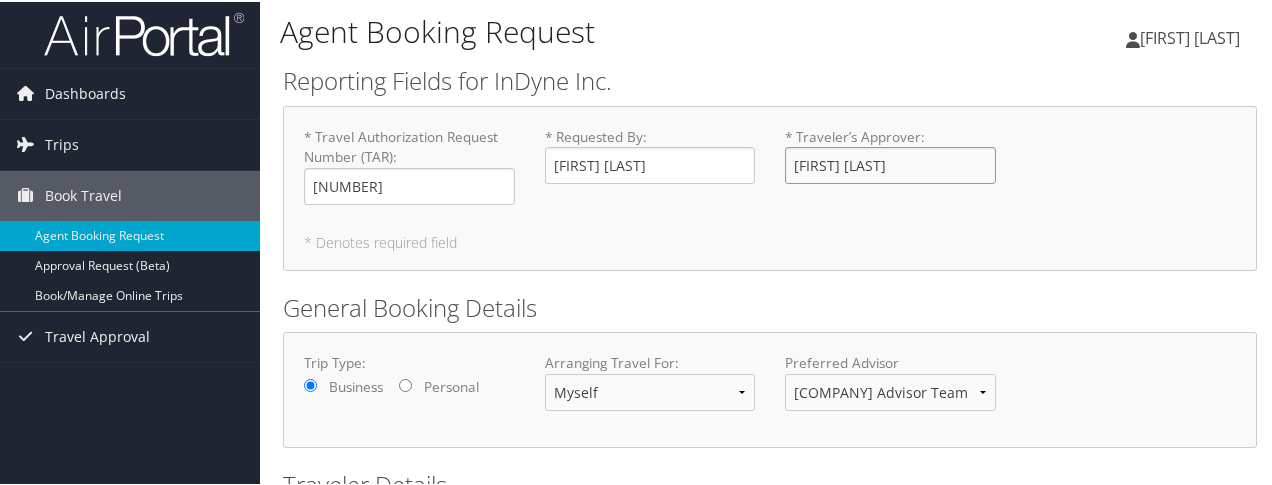 click on "Alexander Bragado" at bounding box center (890, 163) 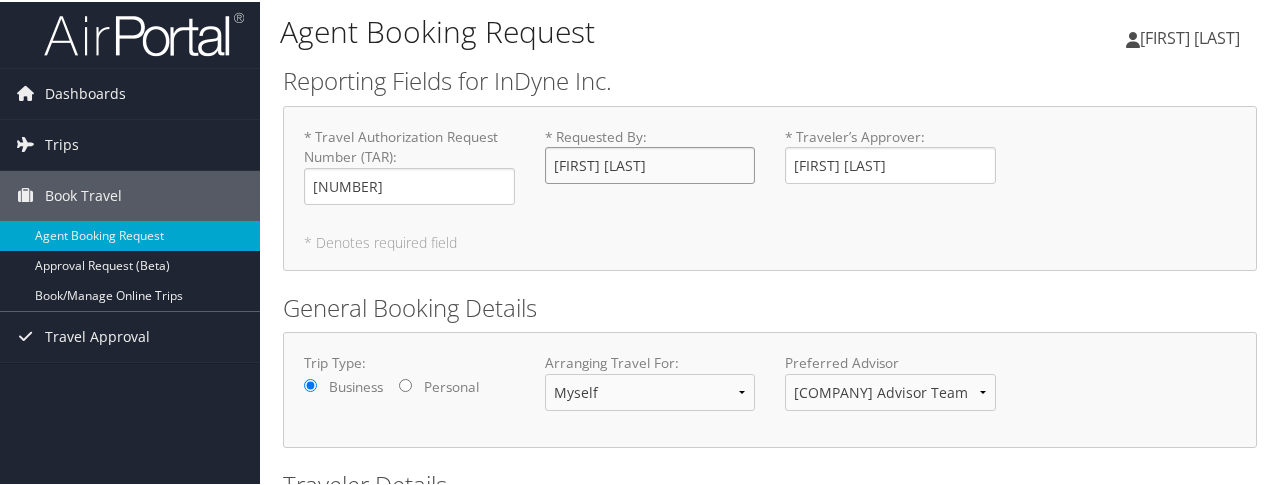 click on "Jonathan Gonzalez" at bounding box center (650, 163) 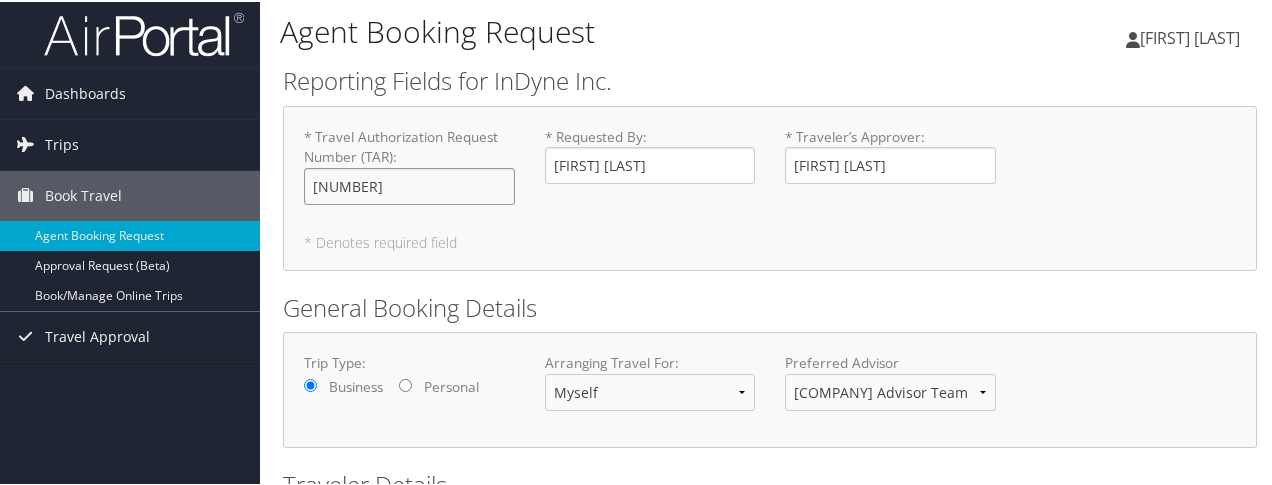 click on "25111" at bounding box center (409, 184) 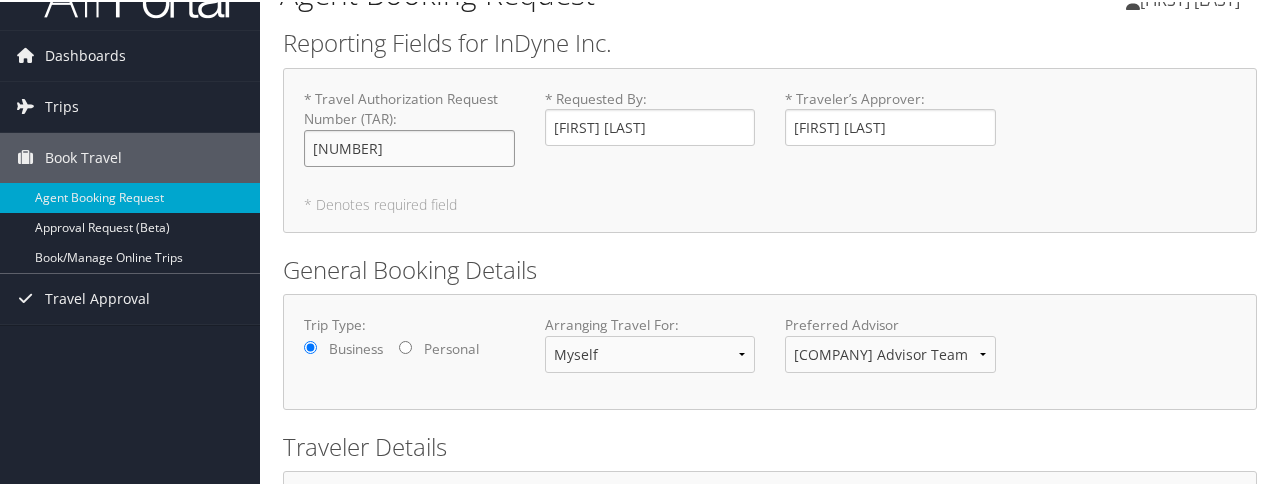 scroll, scrollTop: 304, scrollLeft: 0, axis: vertical 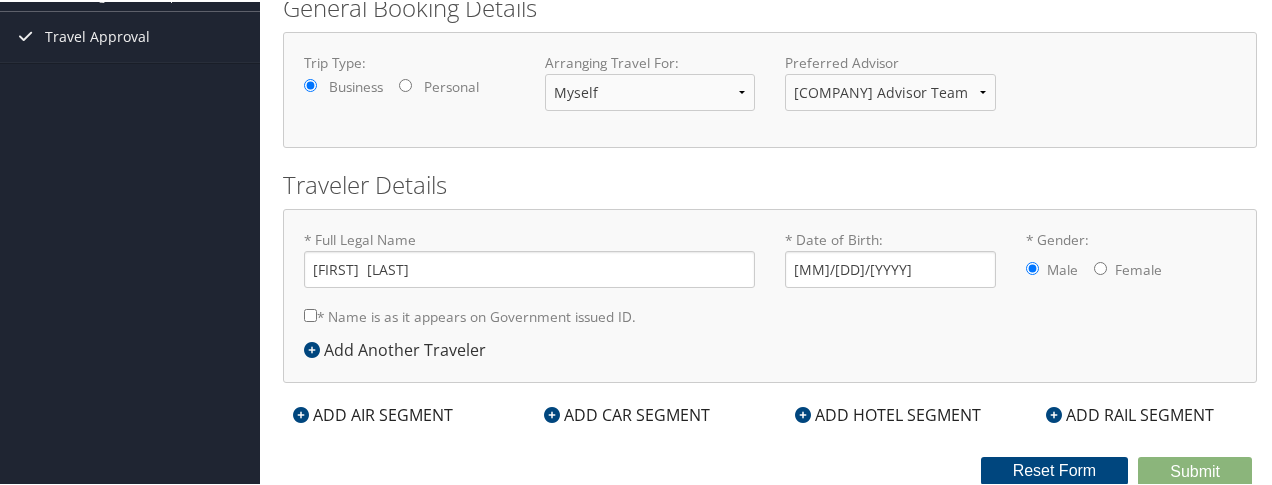 click on "* Name is as it appears on Government issued ID." at bounding box center [470, 314] 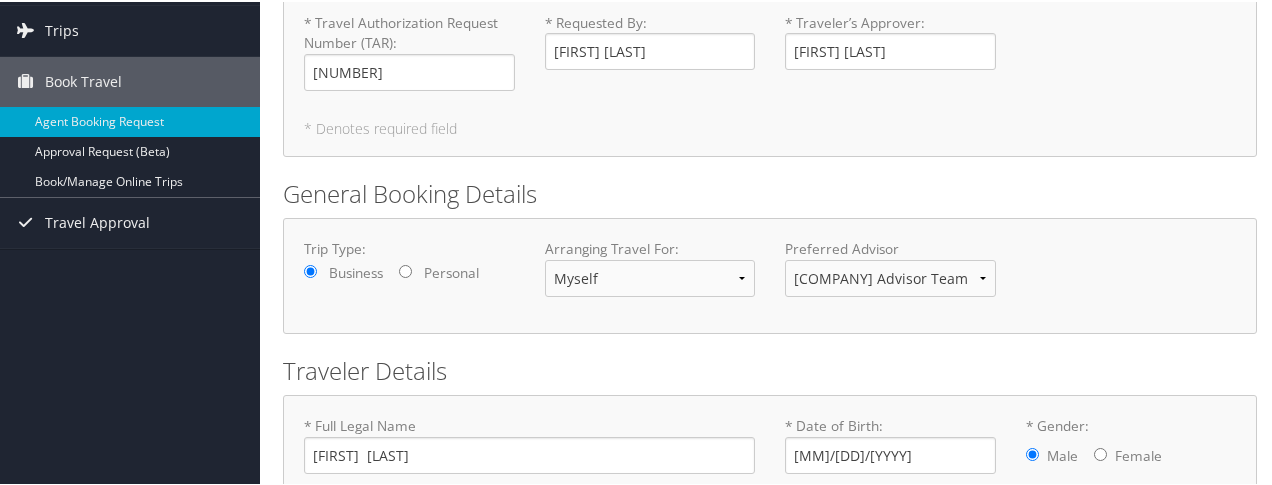 scroll, scrollTop: 104, scrollLeft: 0, axis: vertical 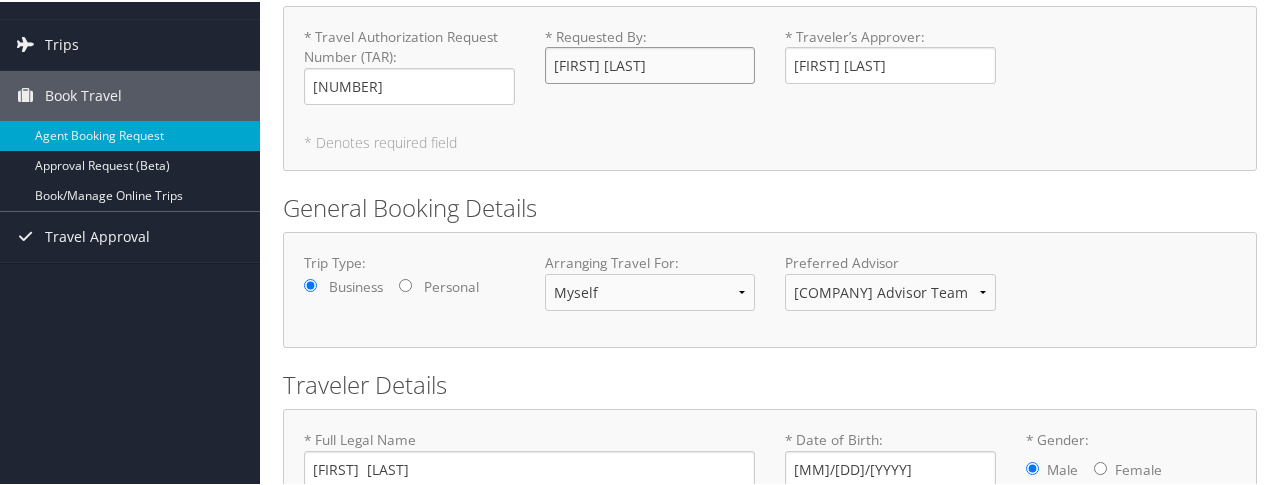 click on "Jonathan Gonzalez" at bounding box center (650, 63) 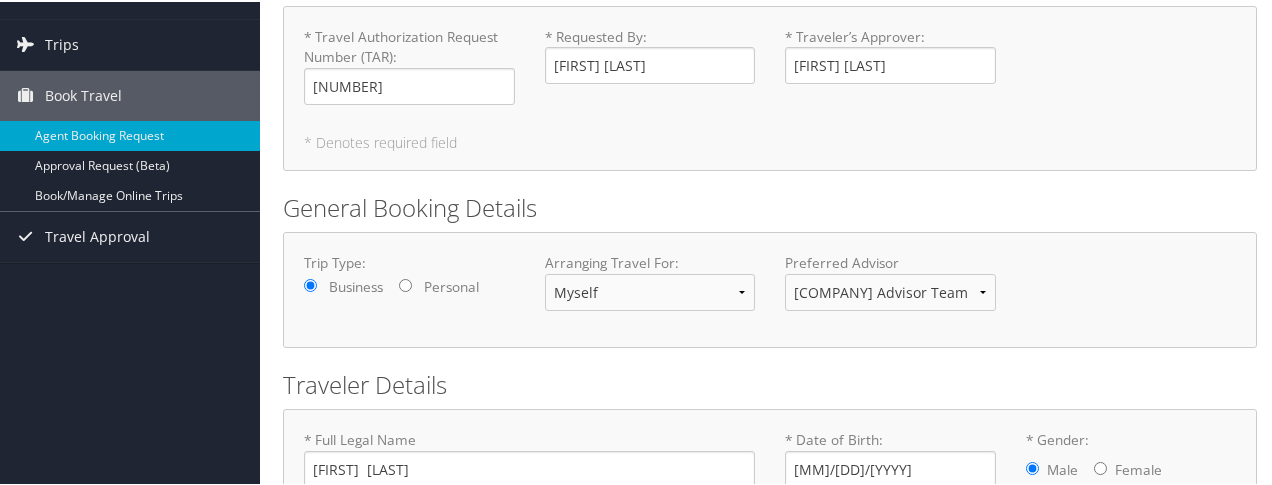 click on "*   Travel Authorization Request Number (TAR) : 25111 Required *   Requested By : Jonathan Gonzalez Required *   Traveler’s Approver : Alexander Bragado Required" at bounding box center [770, 72] 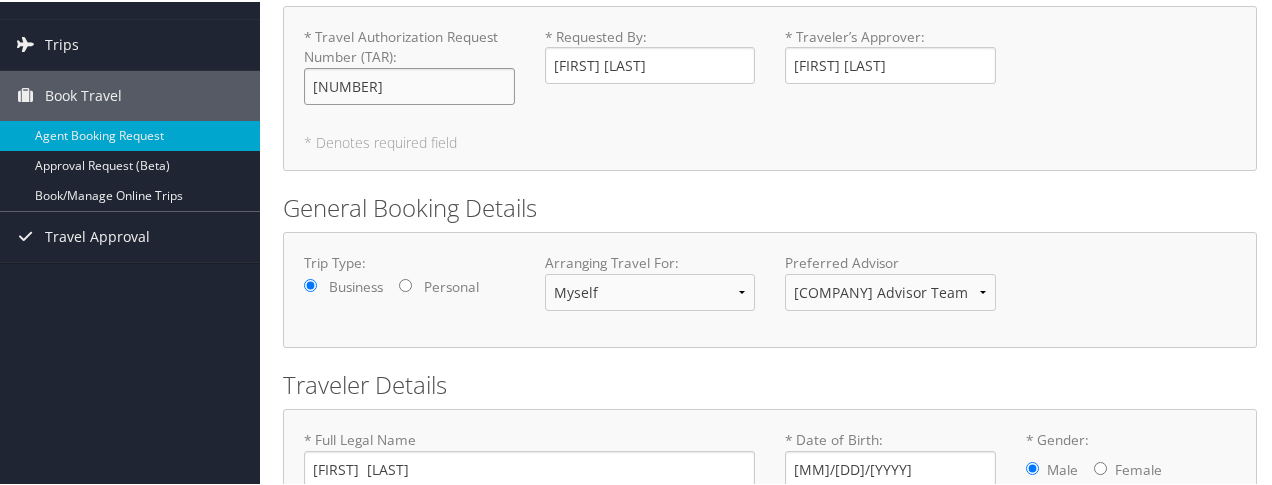 click on "25111" at bounding box center (409, 84) 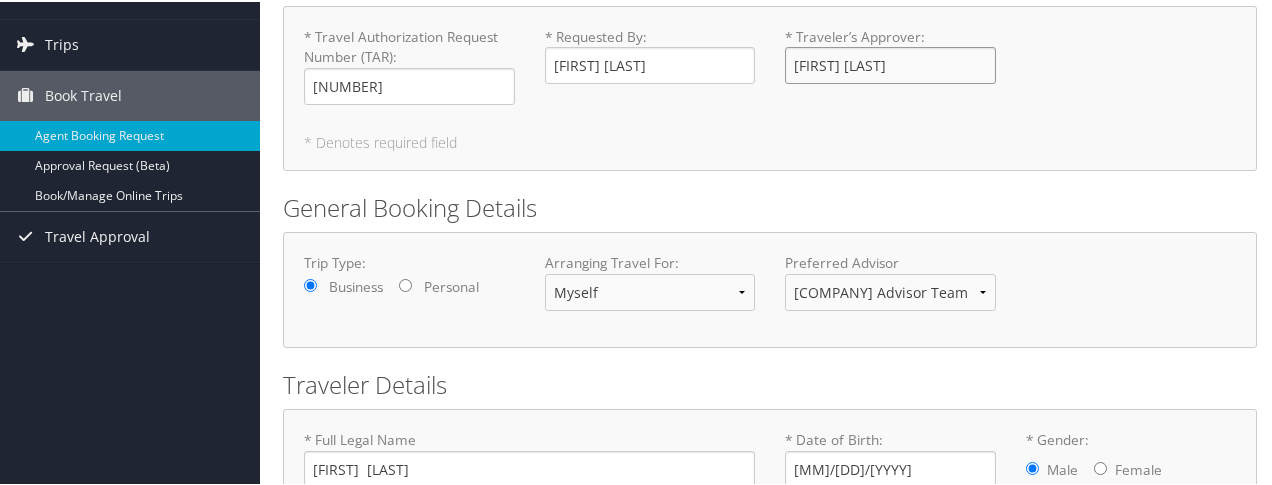 click on "Alexander Bragado" at bounding box center (890, 63) 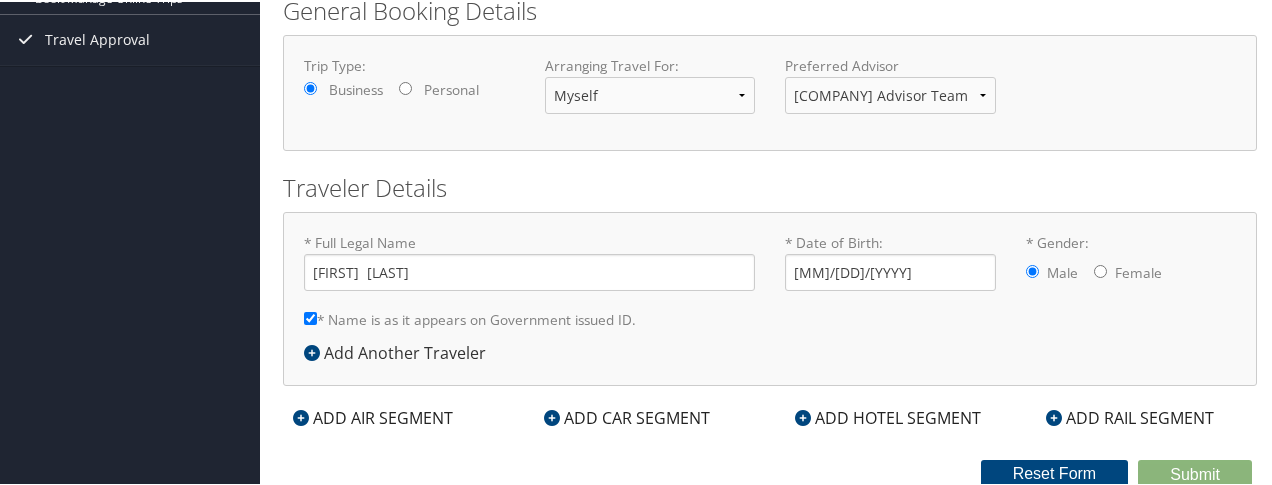 scroll, scrollTop: 304, scrollLeft: 0, axis: vertical 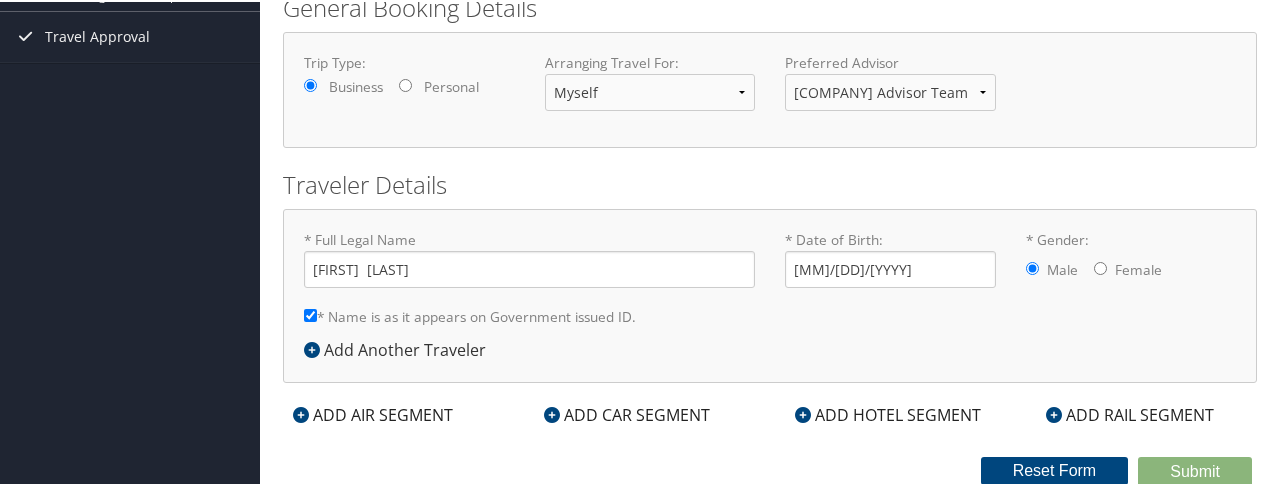 click on "* Gender:  Male Female" at bounding box center [1032, 266] 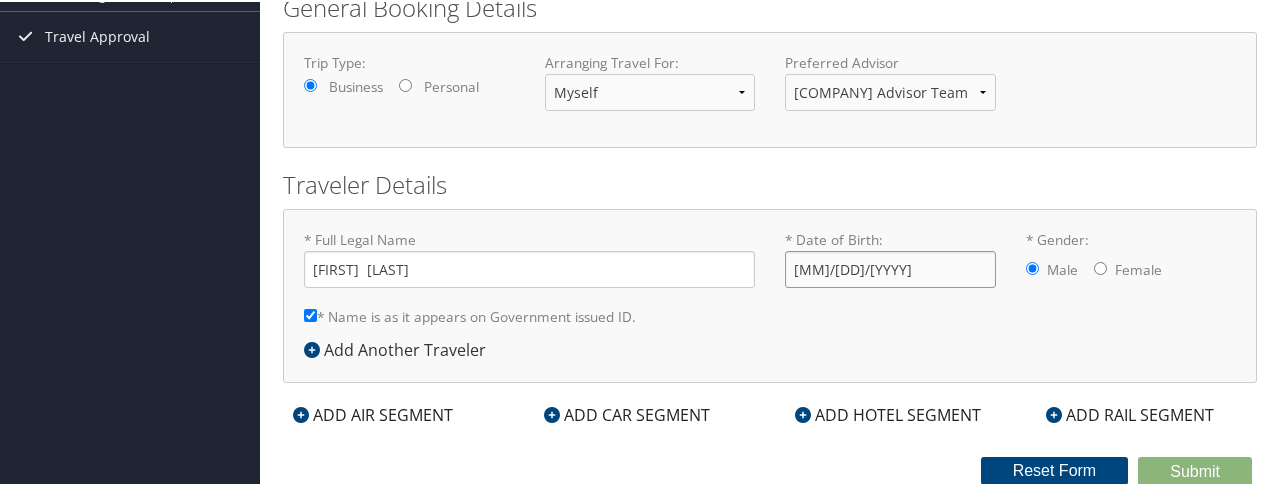 click on "10/16/1999" at bounding box center (890, 267) 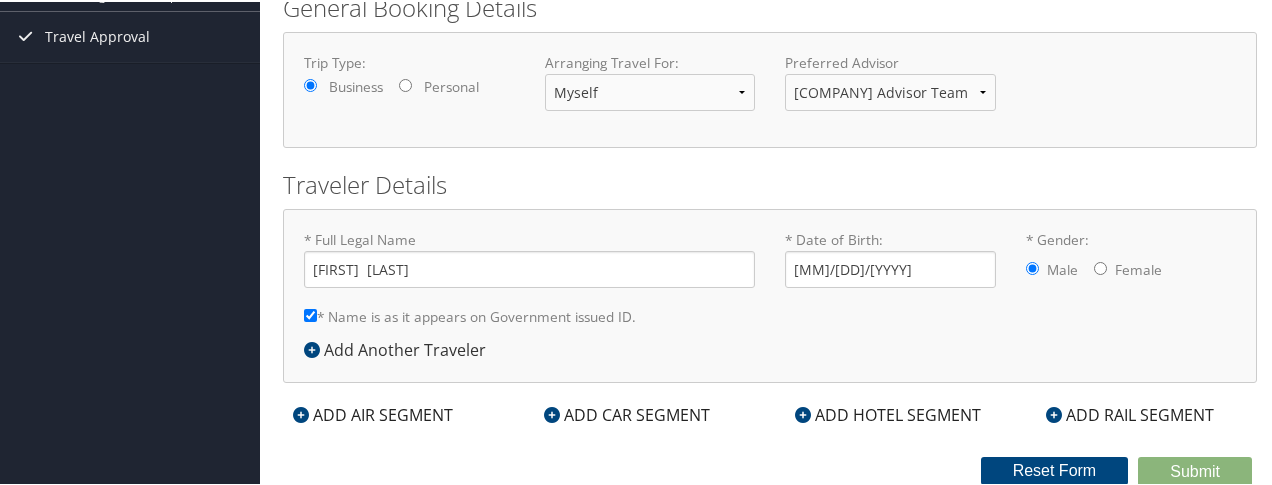 click at bounding box center (301, 413) 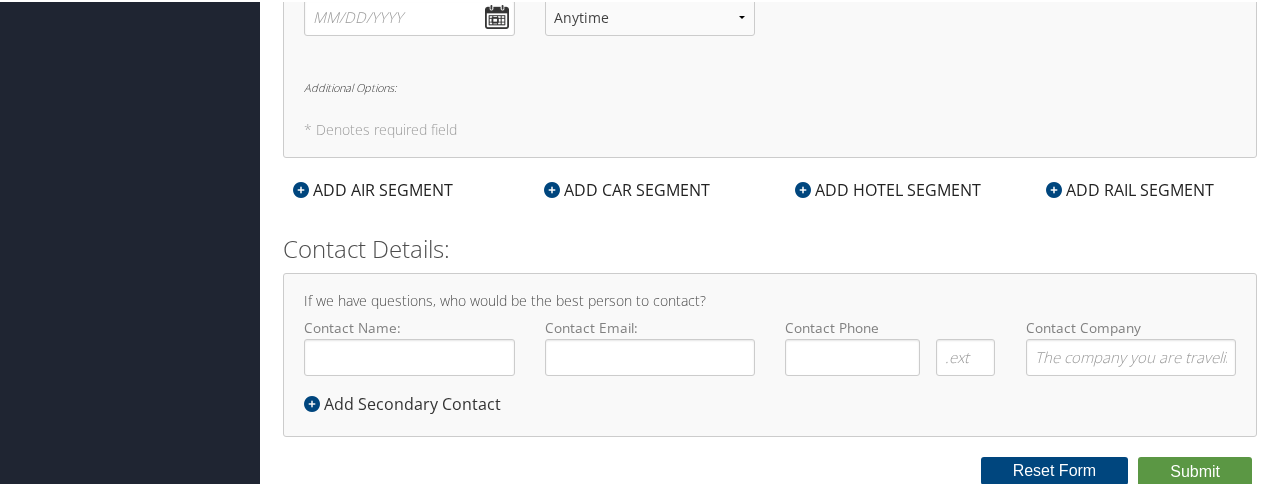 scroll, scrollTop: 620, scrollLeft: 0, axis: vertical 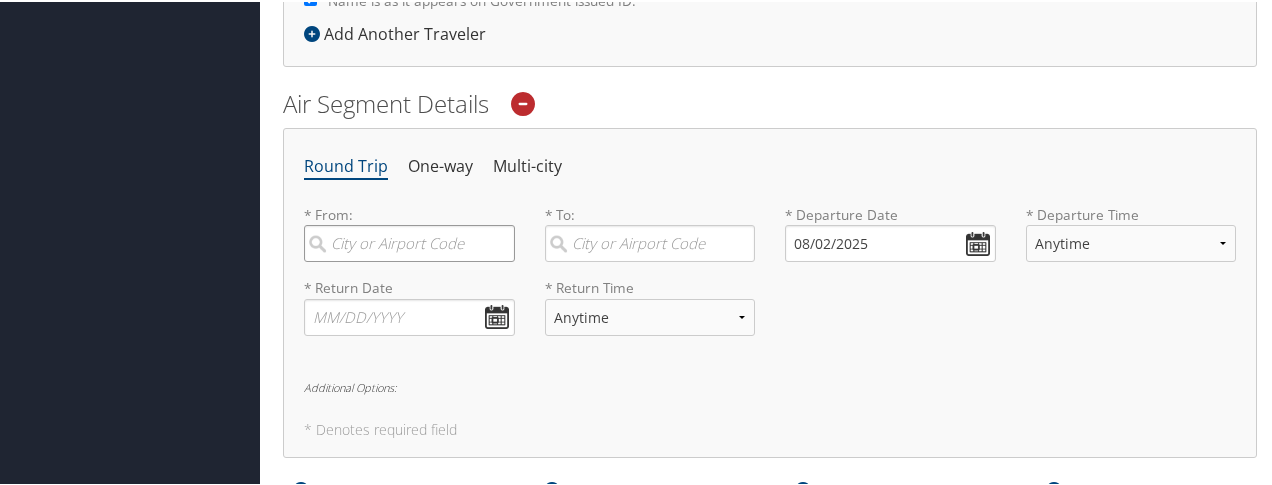 click at bounding box center (409, 241) 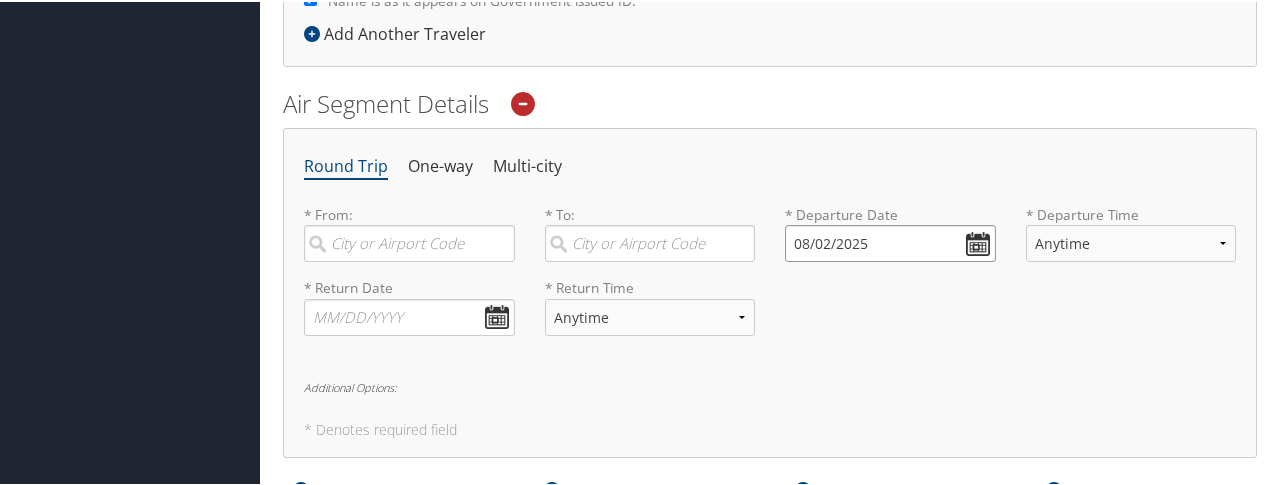 click on "08/02/2025" at bounding box center (890, 241) 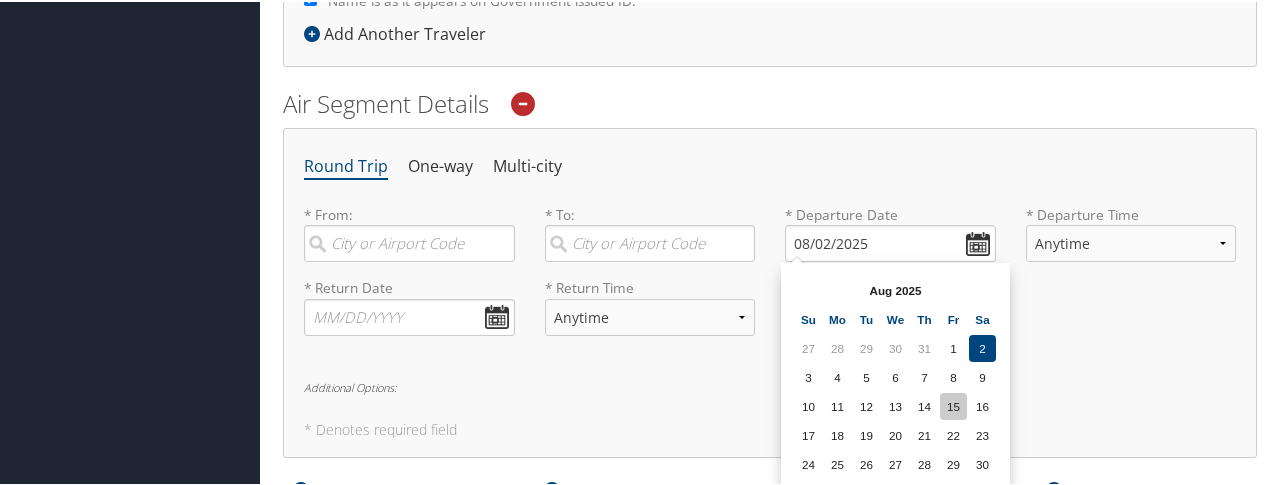 click on "15" at bounding box center (953, 404) 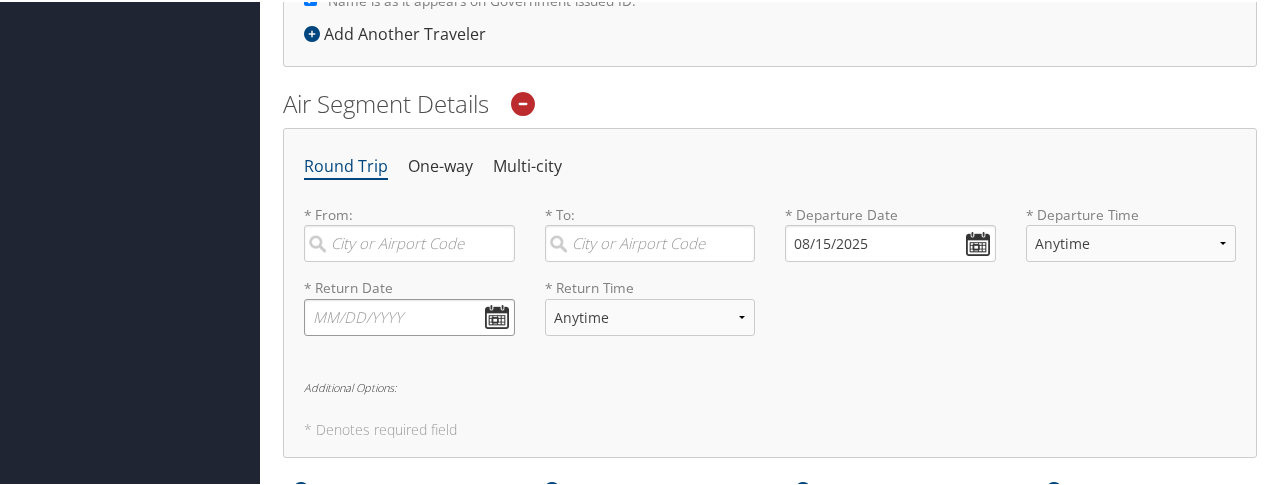 click at bounding box center (409, 315) 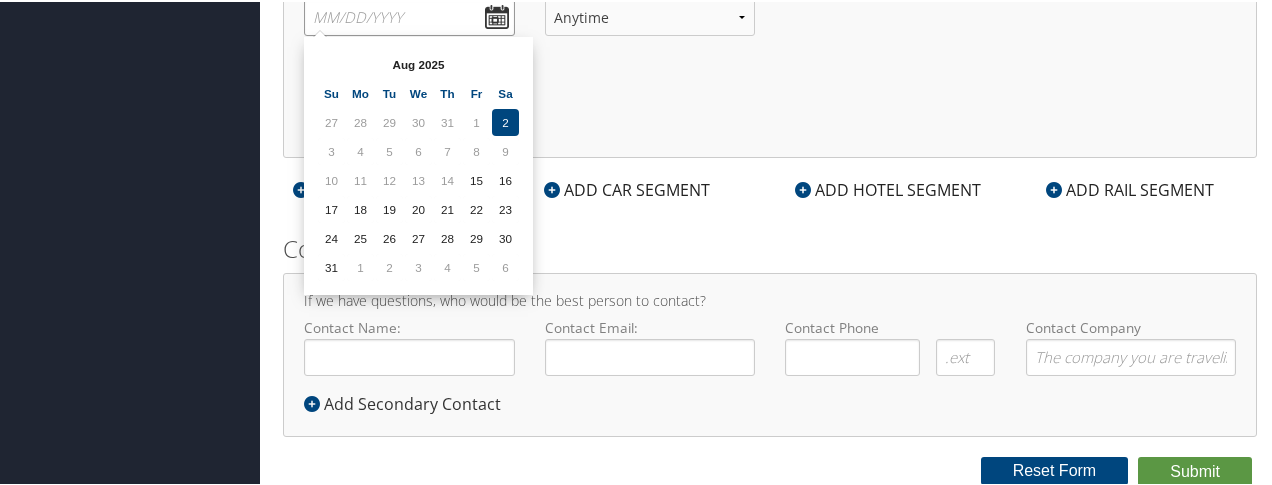 scroll, scrollTop: 820, scrollLeft: 0, axis: vertical 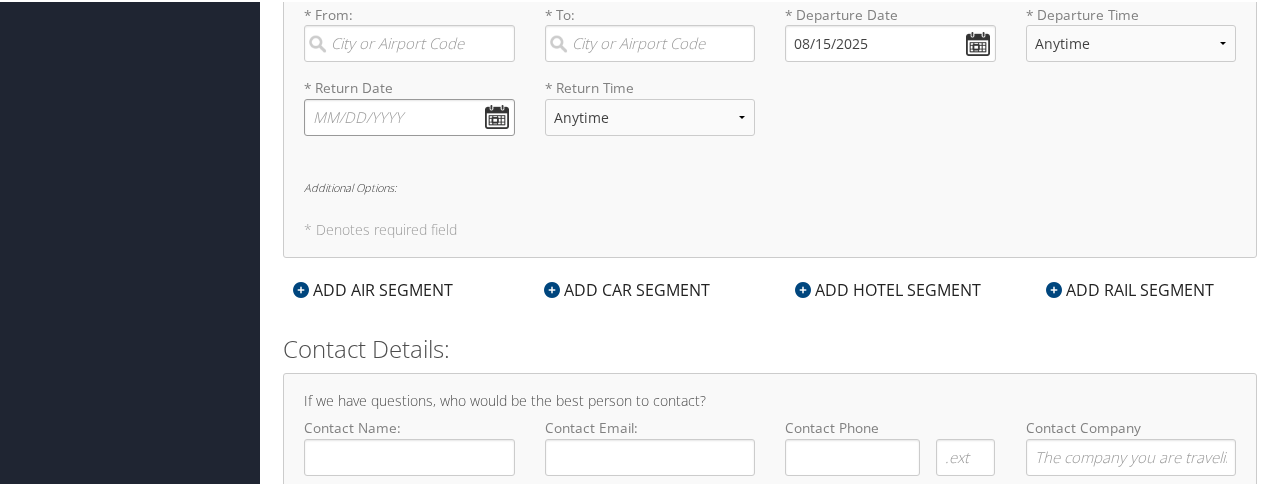 click at bounding box center [409, 115] 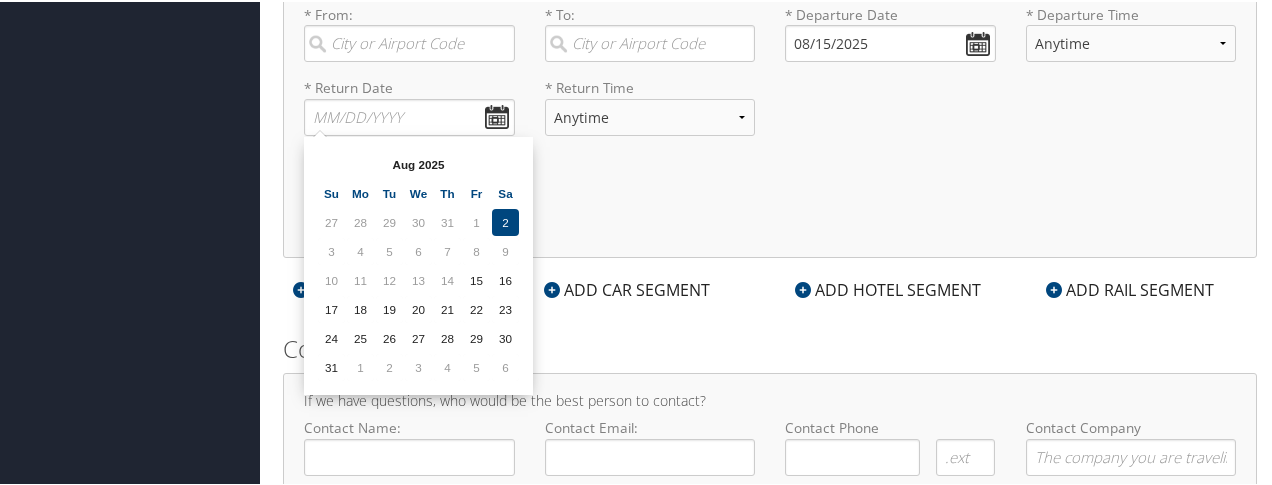 click on "Aug 2025" at bounding box center [418, 162] 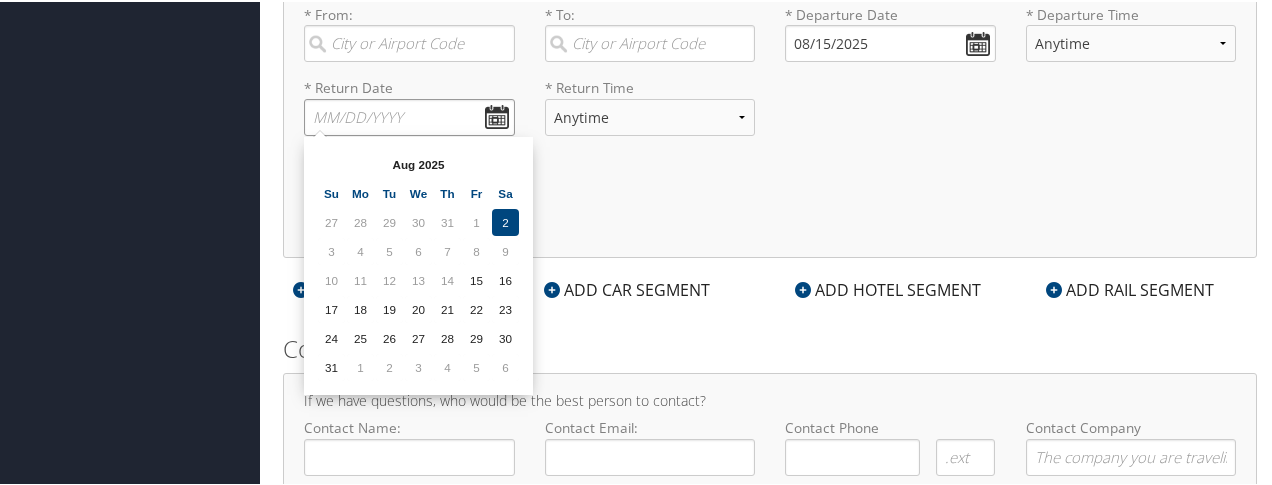 click at bounding box center [409, 115] 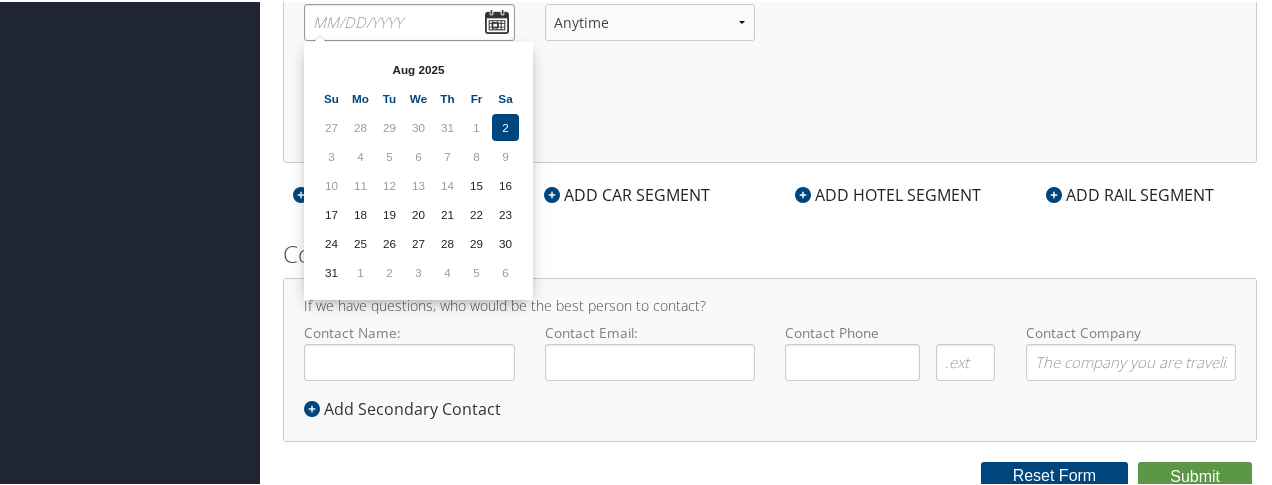 scroll, scrollTop: 620, scrollLeft: 0, axis: vertical 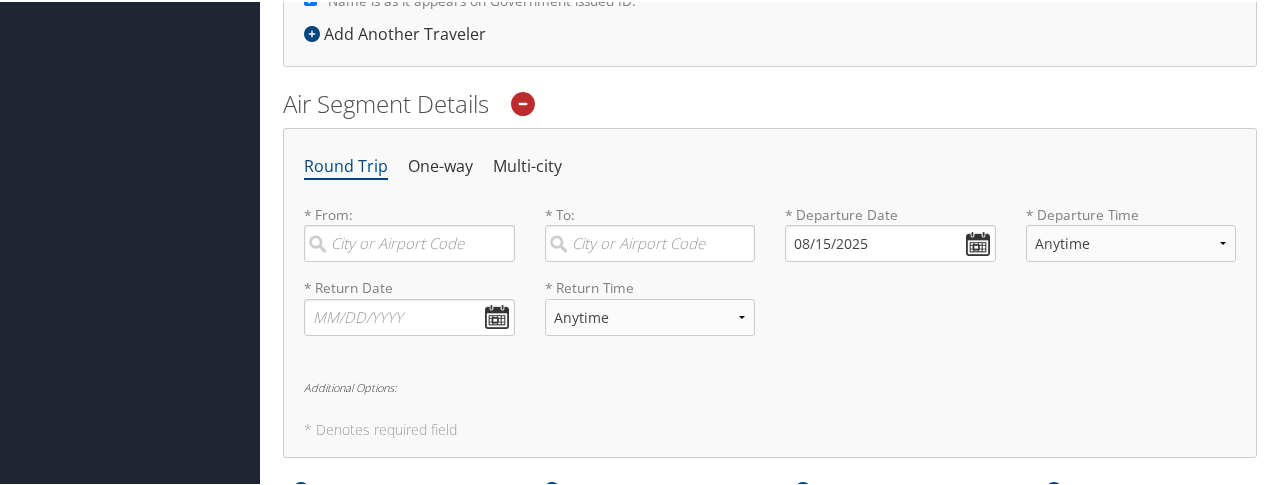 click on "Round Trip One-way Multi-city * From: Required * To: Required * Departure Date 08/15/2025 Dates must be valid * Departure Time Anytime Early Morning (5AM-7AM) Morning (7AM-12PM) Afternoon (12PM-5PM) Evening (5PM-10PM) Red Eye (10PM-5AM)  12:00 AM   1:00 AM   2:00 AM   3:00 AM   4:00 AM   5:00 AM   6:00 AM   7:00 AM   8:00 AM   9:00 AM   10:00 AM   11:00 AM   12:00 PM (Noon)   1:00 PM   2:00 PM   3:00 PM   4:00 PM   5:00 PM   6:00 PM   7:00 PM   8:00 PM   9:00 PM   10:00 PM   11:00 PM  Required * Return Date Dates must be valid * Return Time Anytime Early Morning (5AM-7AM) Morning (7AM-12PM) Afternoon (12PM-5PM) Evening (5PM-10PM) Red Eye (10PM-5AM)  12:00 AM   1:00 AM   2:00 AM   3:00 AM   4:00 AM   5:00 AM   6:00 AM   7:00 AM   8:00 AM   9:00 AM   10:00 AM   11:00 AM   12:00 PM (Noon)   1:00 PM   2:00 PM   3:00 PM   4:00 PM   5:00 PM   6:00 PM   7:00 PM   8:00 PM   9:00 PM   10:00 PM   11:00 PM  Required   Additional Options: * Denotes required field" at bounding box center (770, 290) 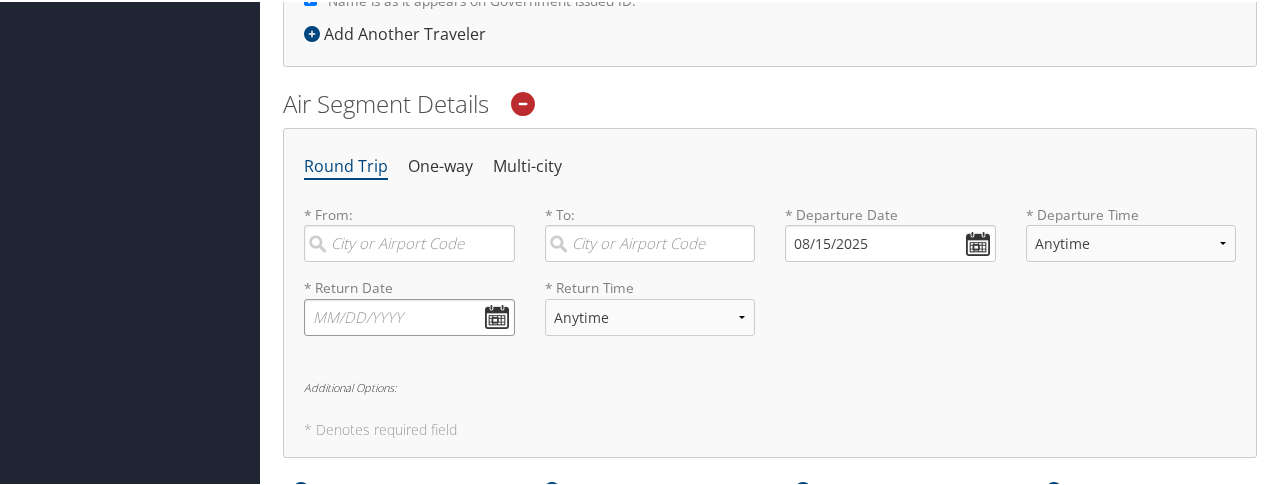 click at bounding box center [409, 315] 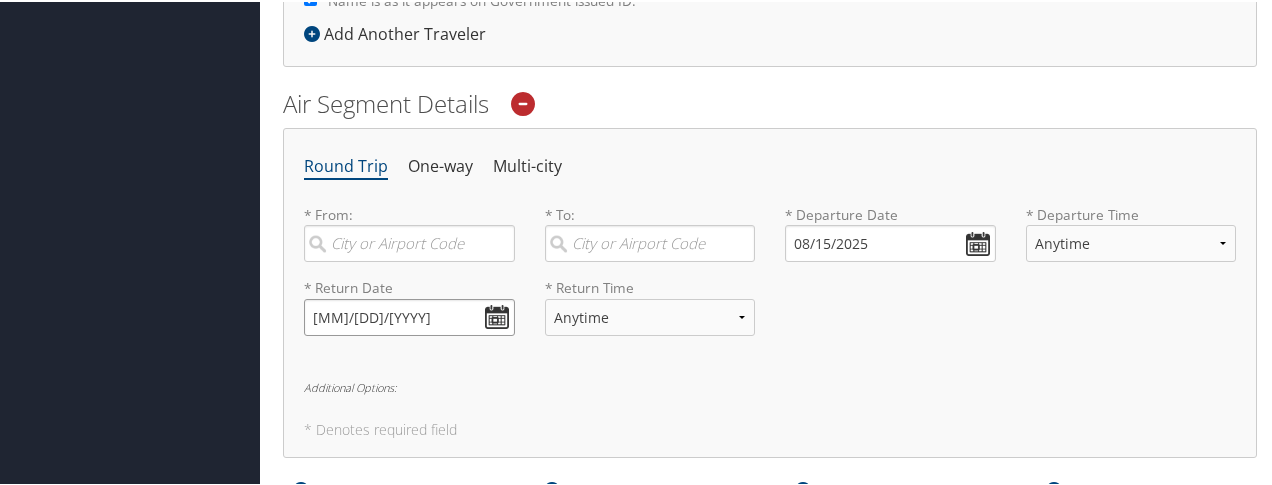 type on "09/18/2025" 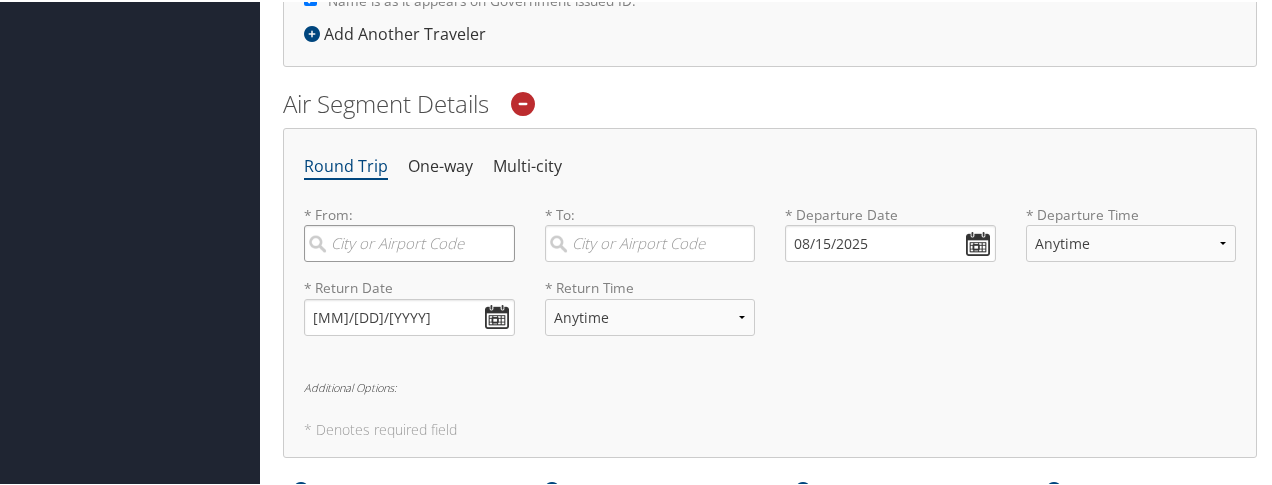 click at bounding box center (409, 241) 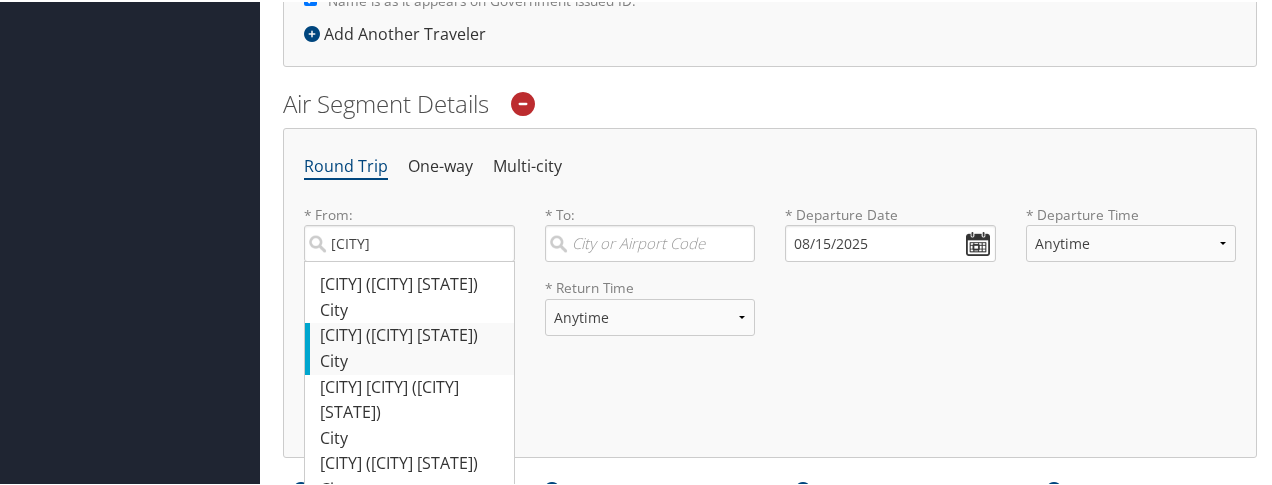 click on "Baltimore   (BWI MD)" at bounding box center [412, 334] 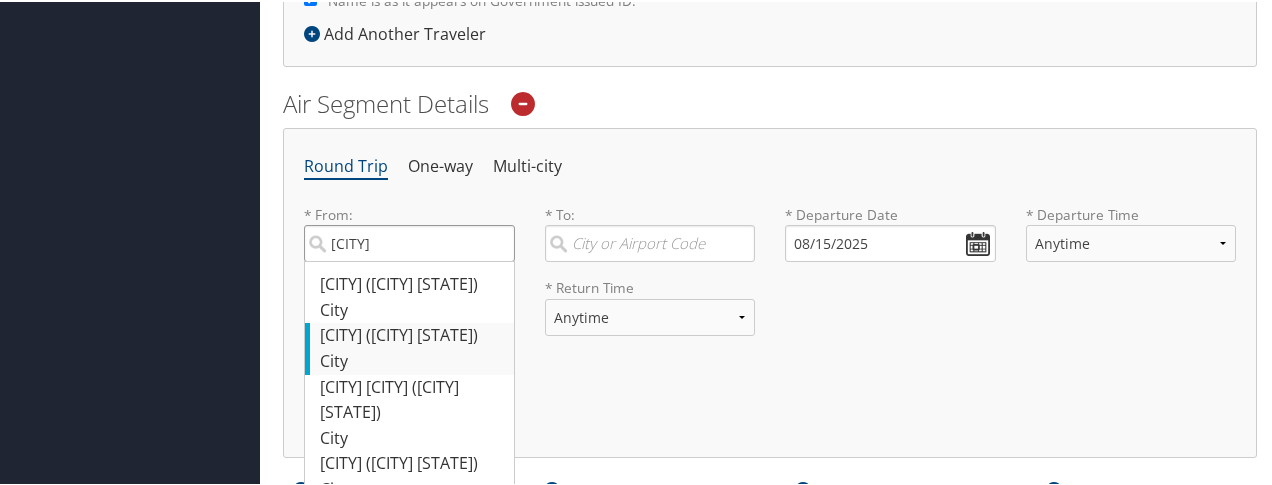 click on "balt" at bounding box center (409, 241) 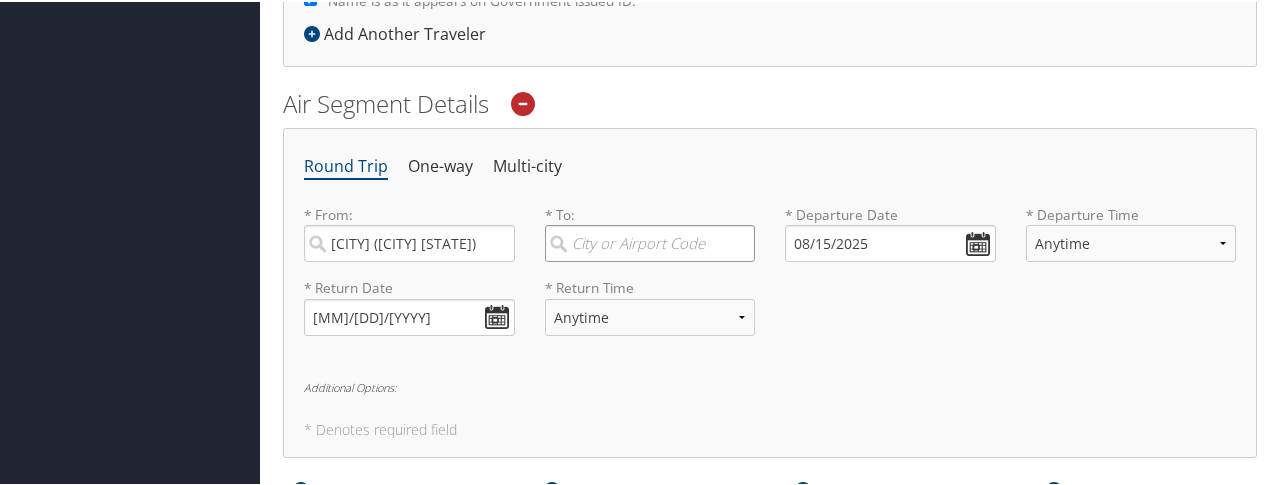 click at bounding box center [650, 241] 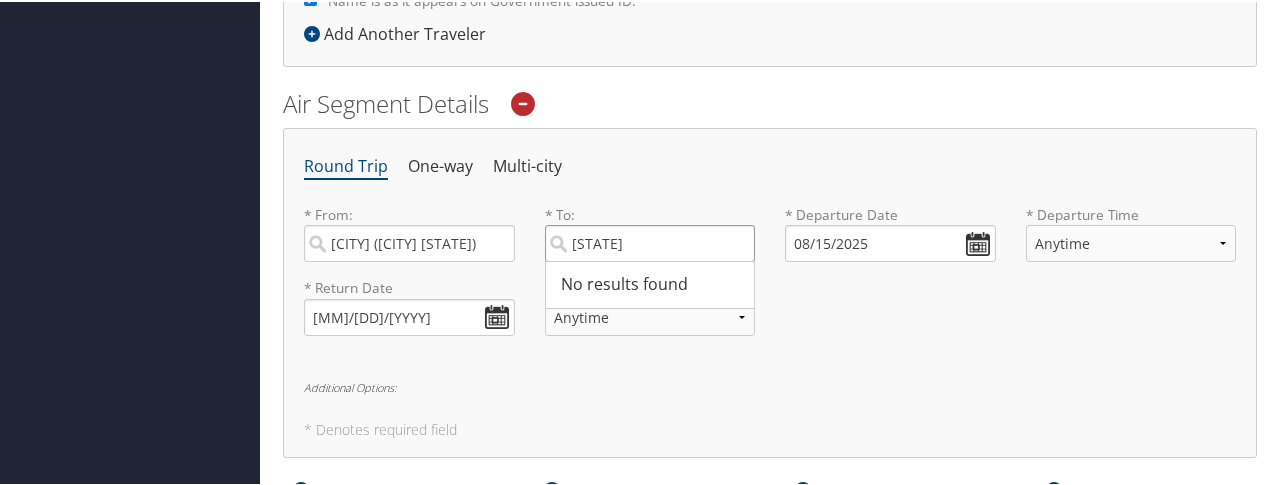 type on "a" 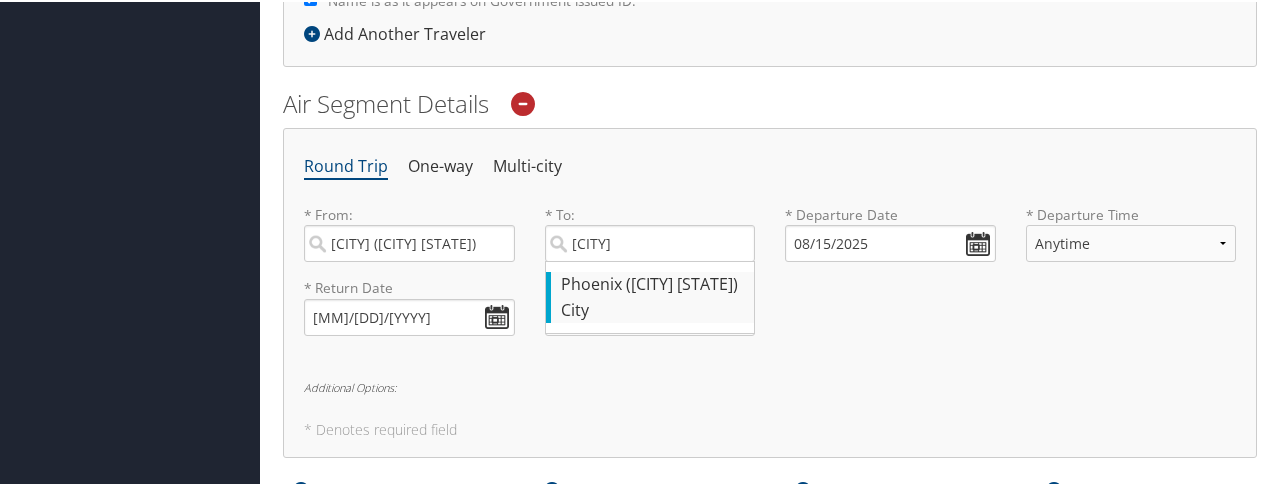 click on "Phoenix   (PHX AZ)" at bounding box center [653, 283] 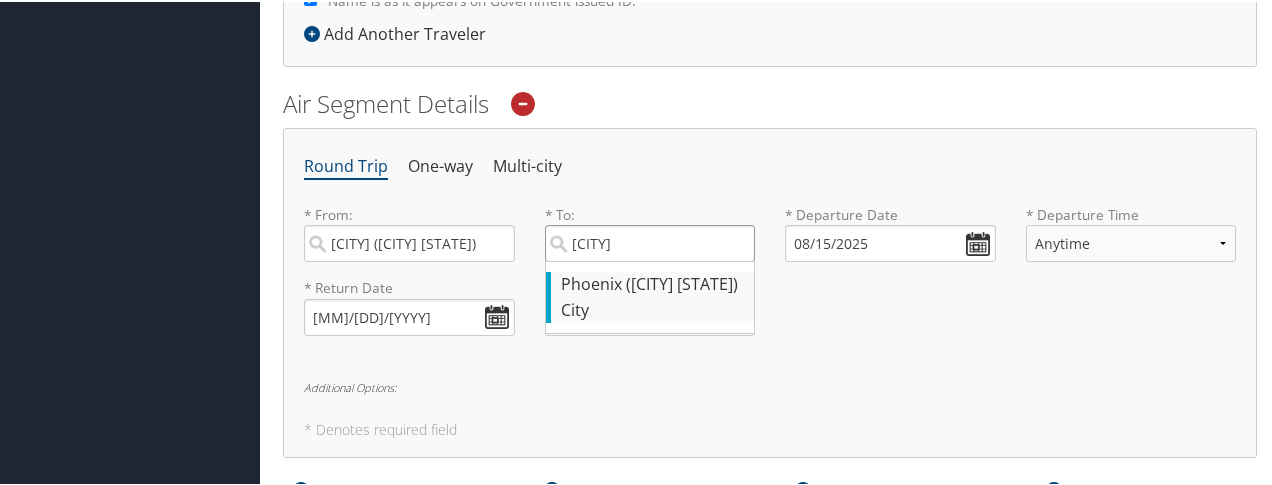 click on "phx" at bounding box center [650, 241] 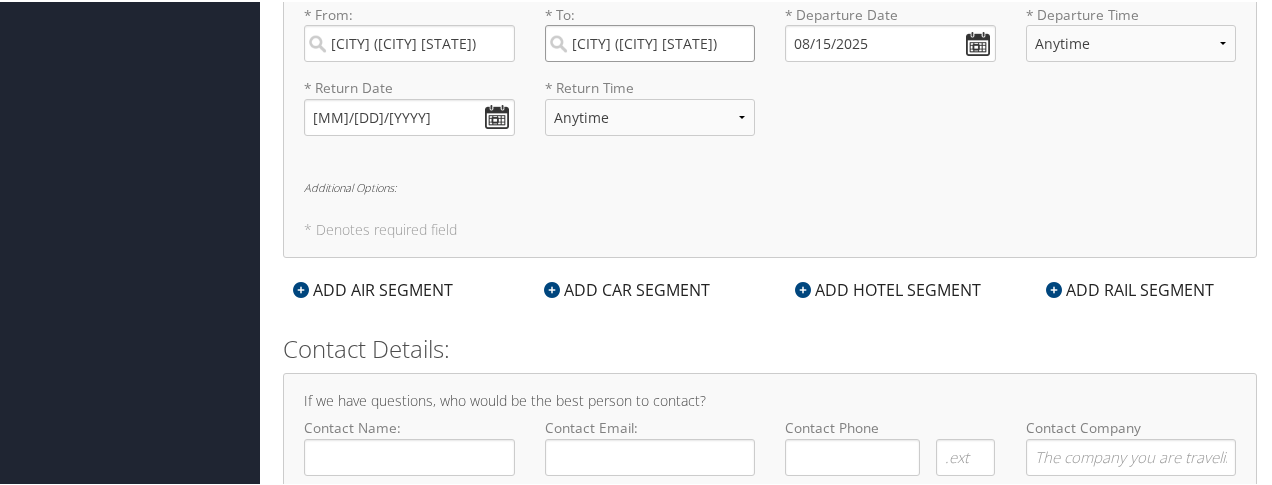 scroll, scrollTop: 920, scrollLeft: 0, axis: vertical 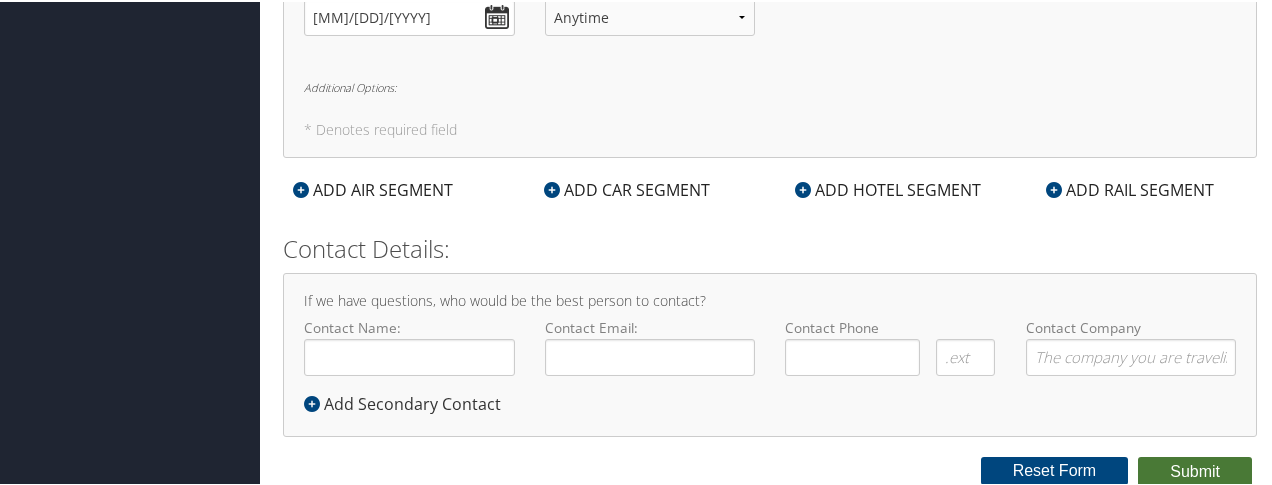 click on "Submit" at bounding box center [1195, 470] 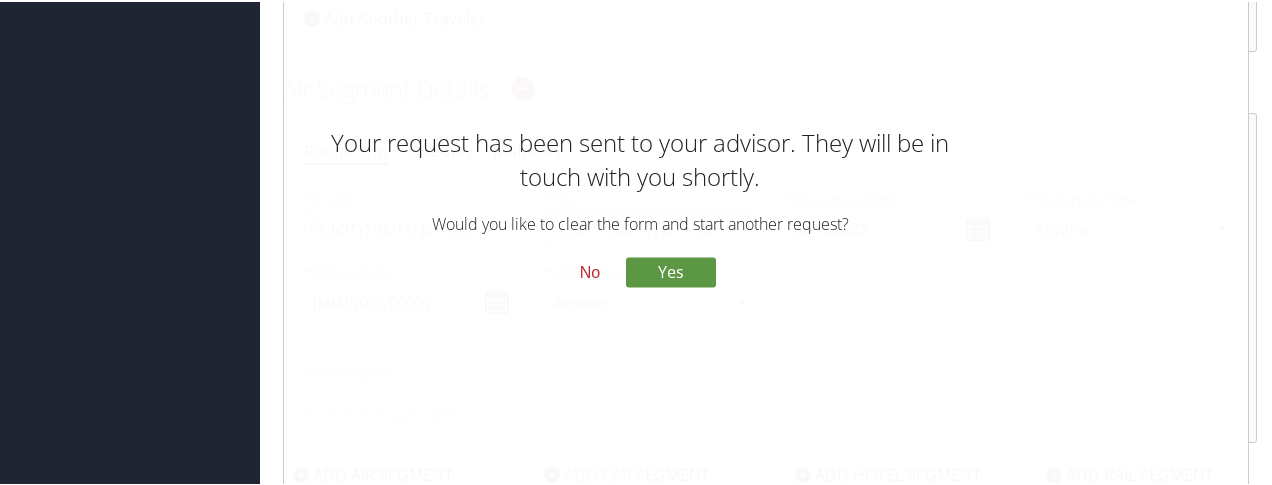 scroll, scrollTop: 520, scrollLeft: 0, axis: vertical 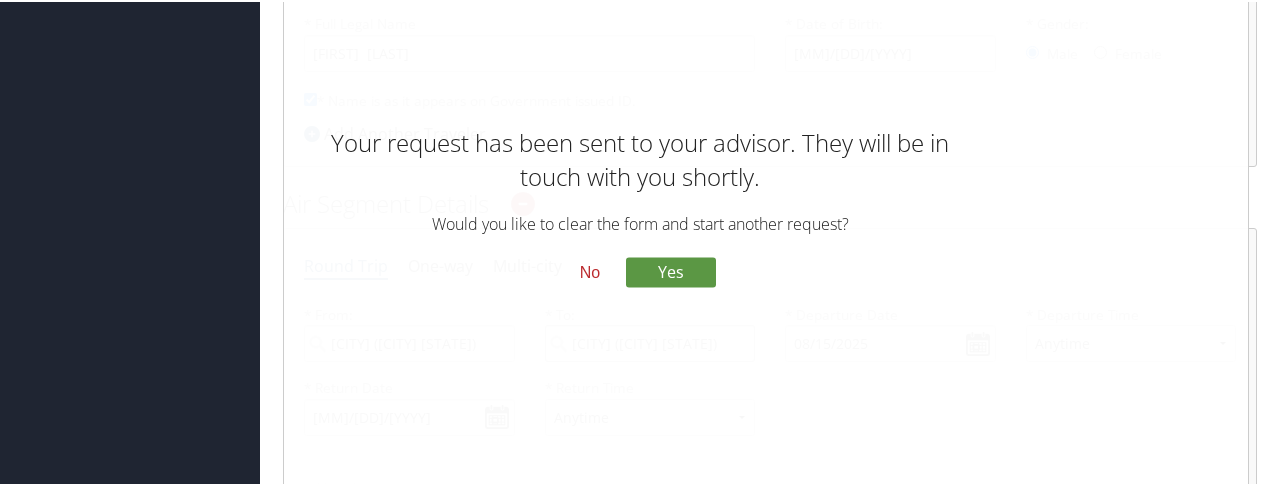 click on "No" at bounding box center (590, 271) 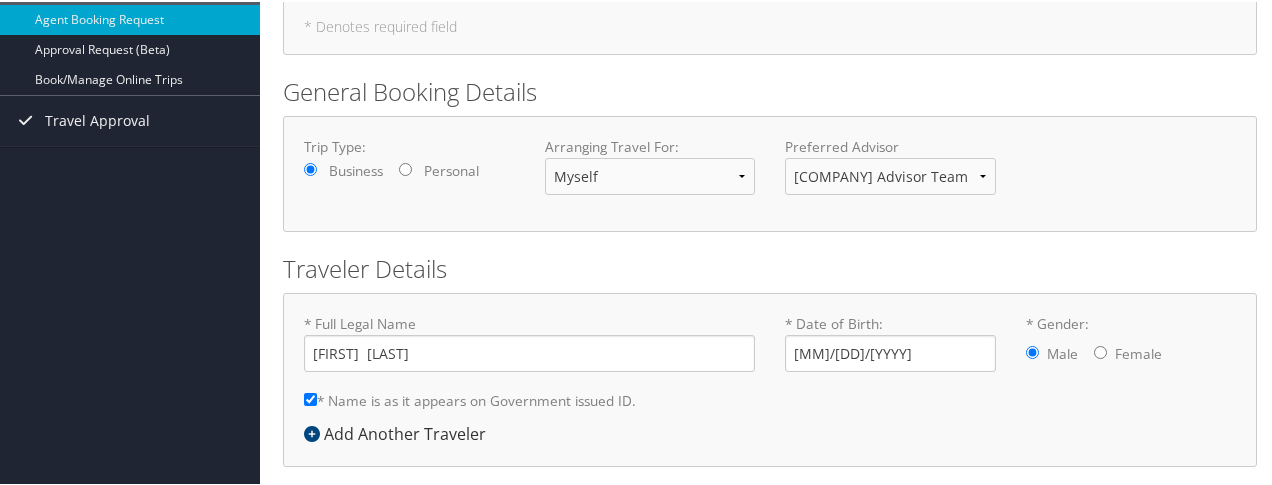scroll, scrollTop: 20, scrollLeft: 0, axis: vertical 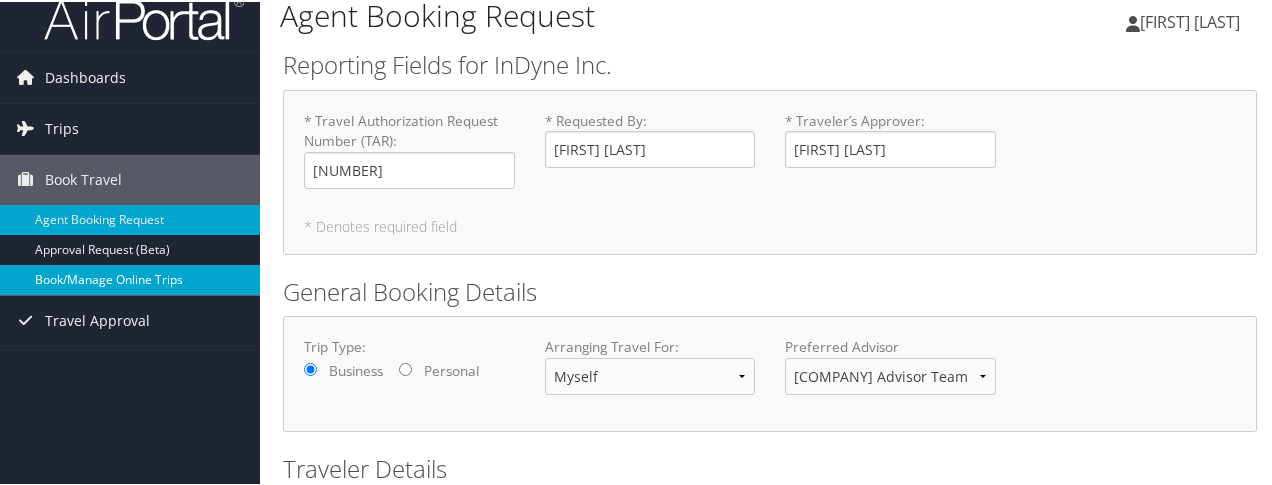 click on "Book/Manage Online Trips" at bounding box center (130, 278) 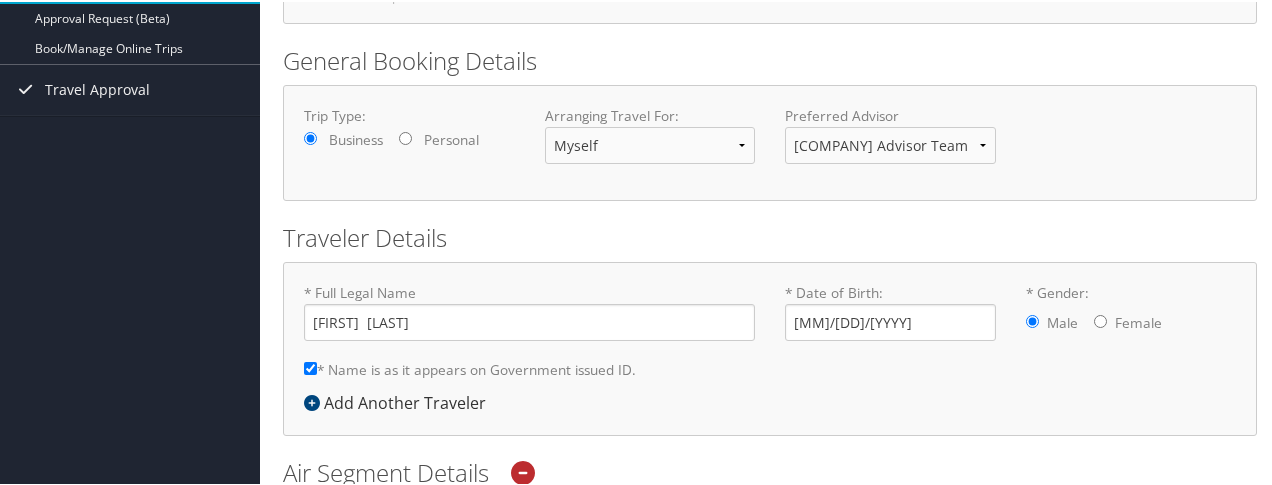 scroll, scrollTop: 0, scrollLeft: 0, axis: both 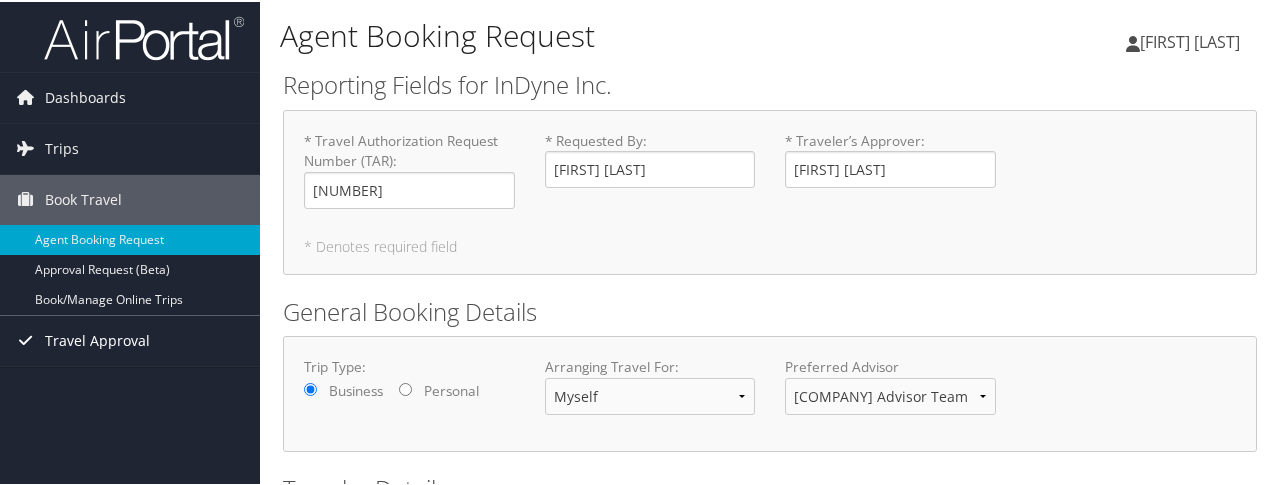click on "Travel Approval" at bounding box center (97, 339) 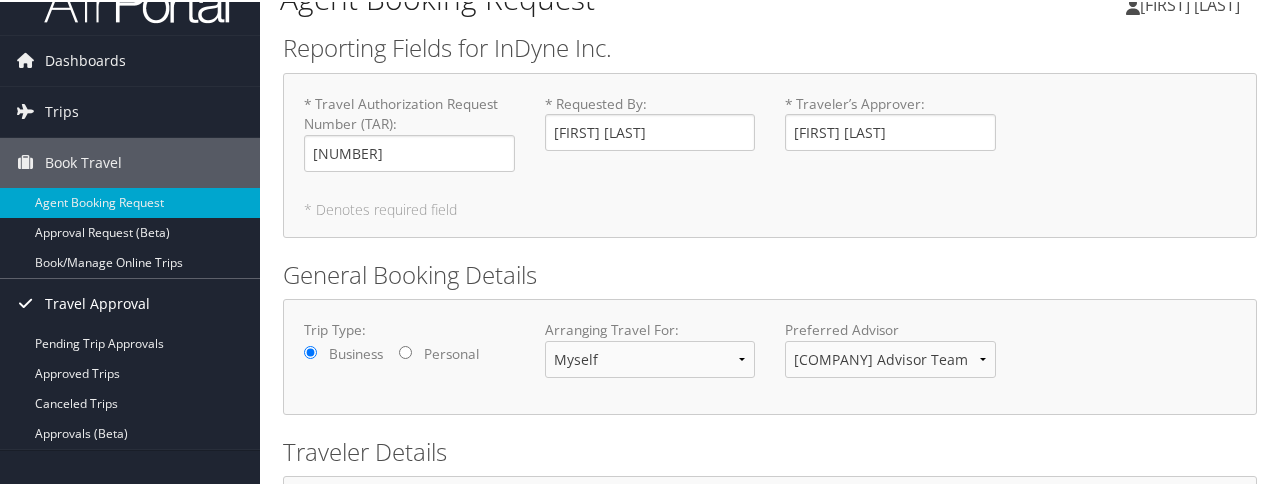 scroll, scrollTop: 100, scrollLeft: 0, axis: vertical 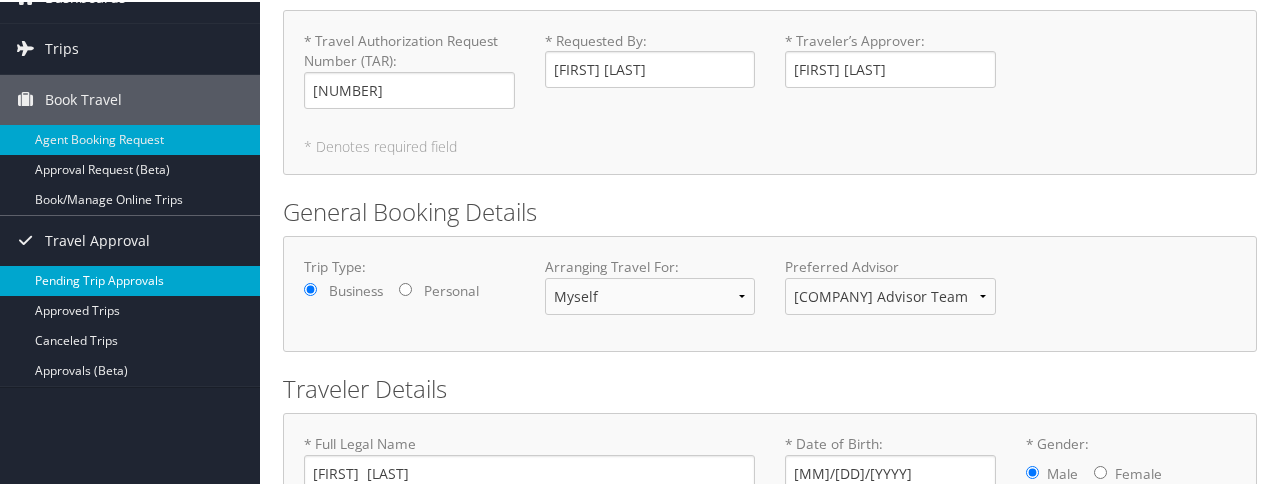 click on "Pending Trip Approvals" at bounding box center [130, 279] 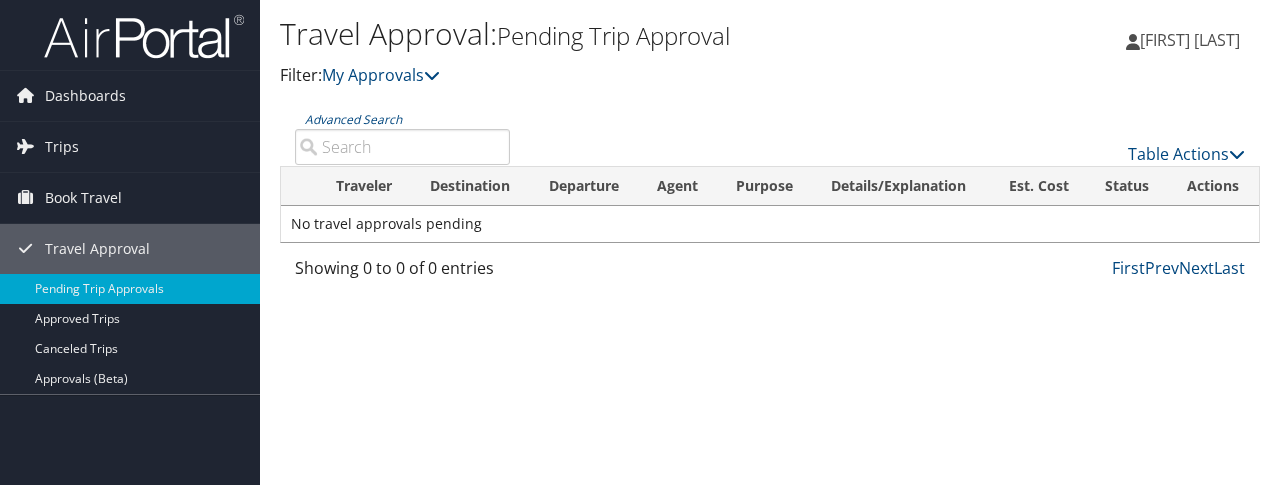 scroll, scrollTop: 0, scrollLeft: 0, axis: both 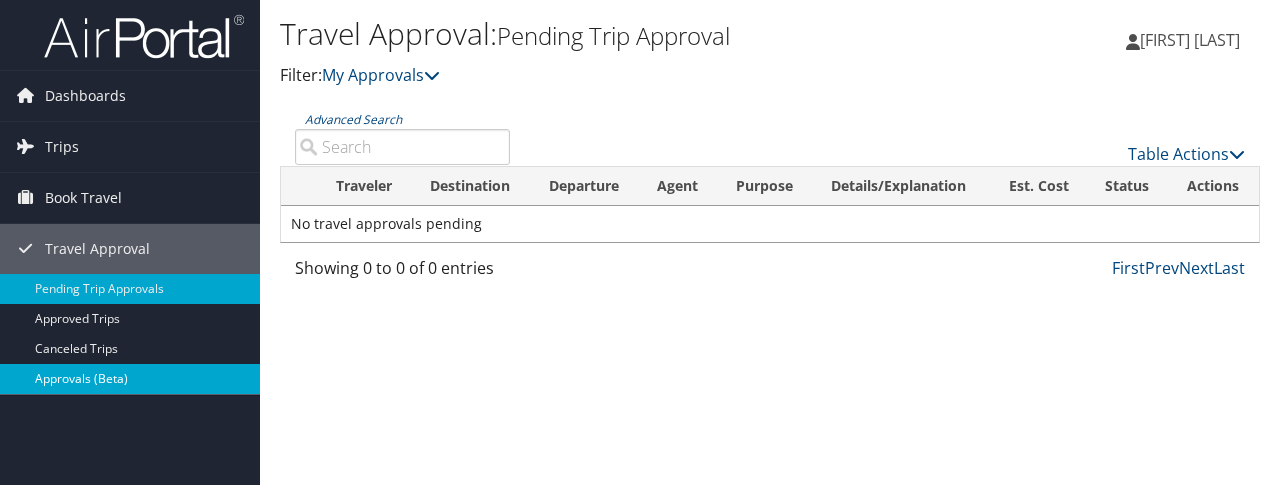 click on "Approvals (Beta)" at bounding box center (130, 379) 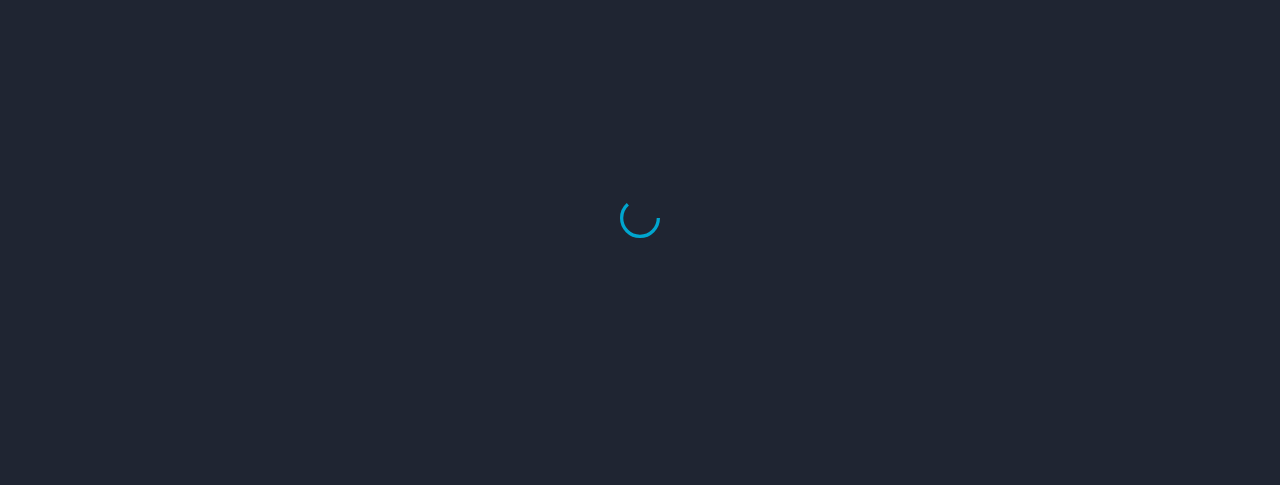 scroll, scrollTop: 0, scrollLeft: 0, axis: both 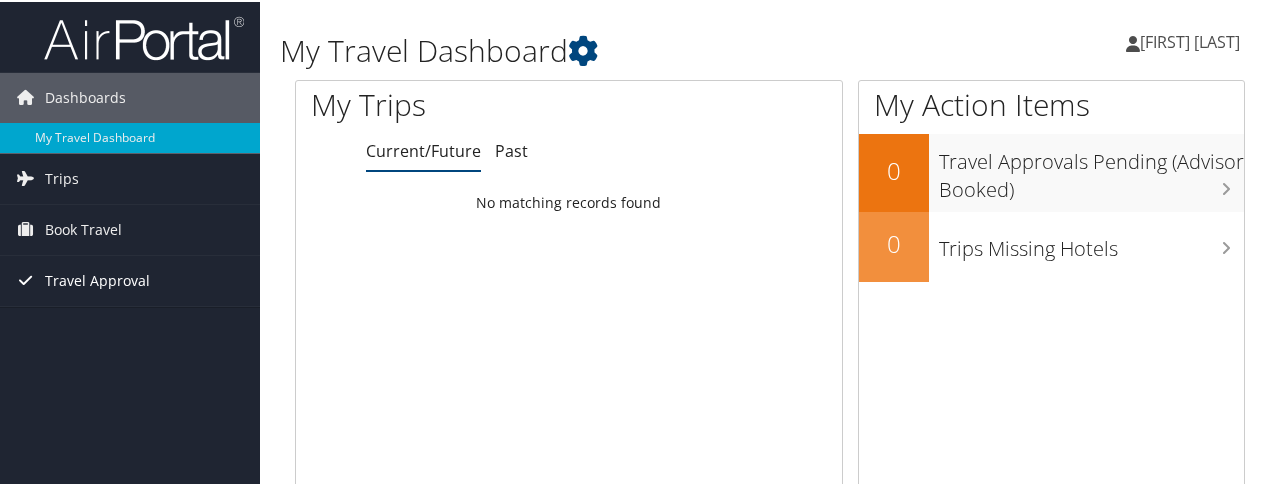 click on "Travel Approval" at bounding box center (97, 279) 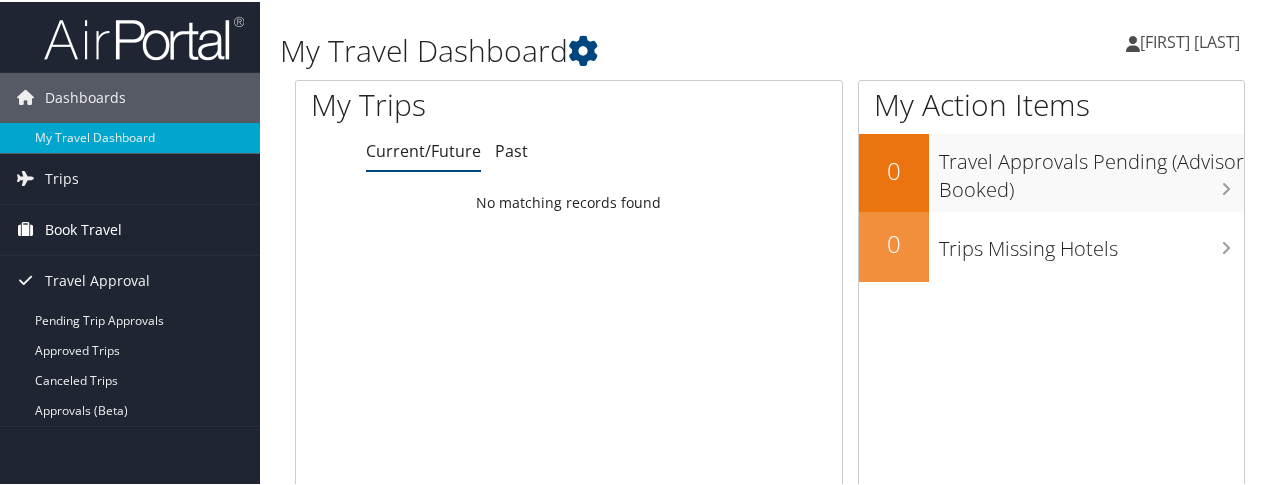 click on "Book Travel" at bounding box center (130, 228) 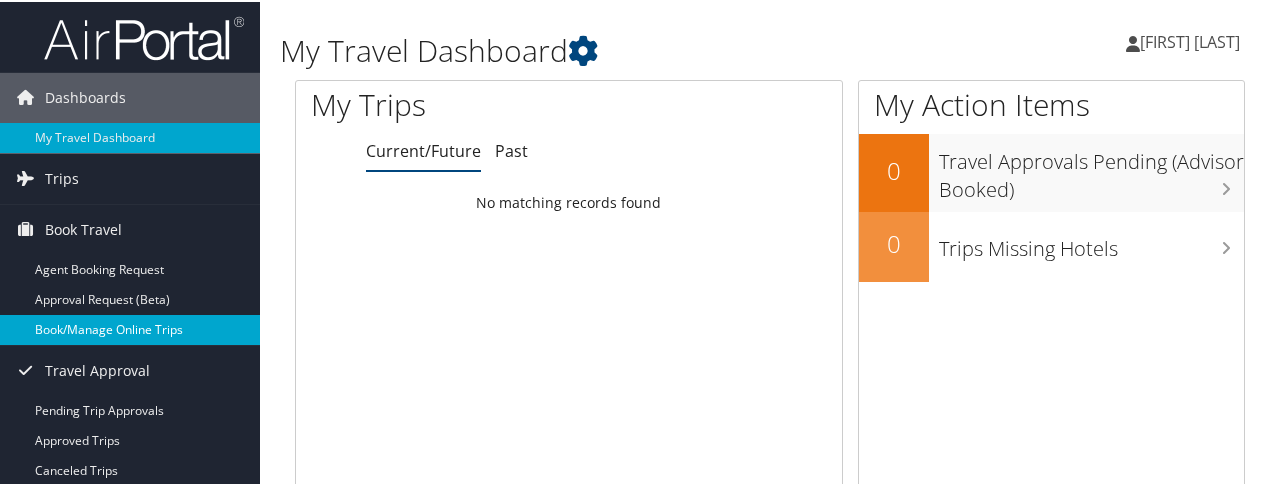click on "Book/Manage Online Trips" at bounding box center (130, 328) 